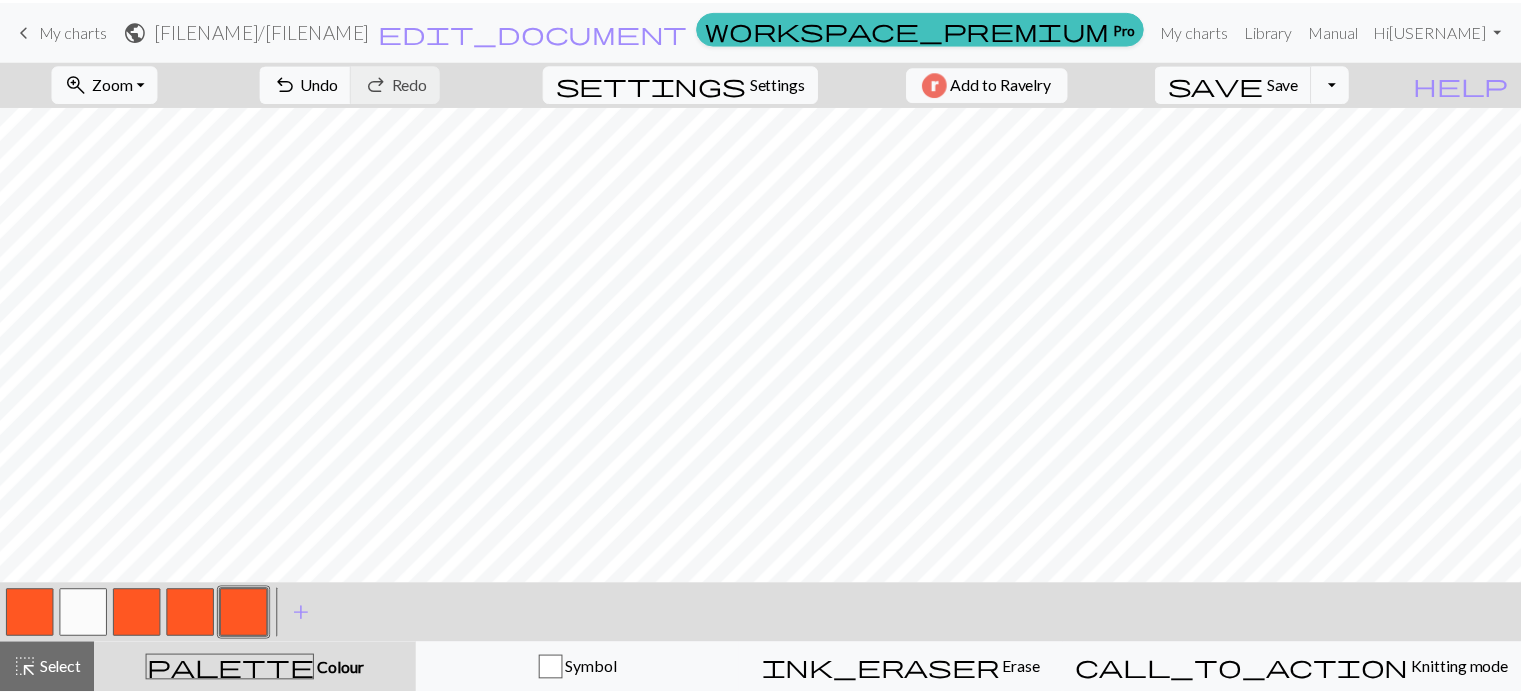 scroll, scrollTop: 0, scrollLeft: 0, axis: both 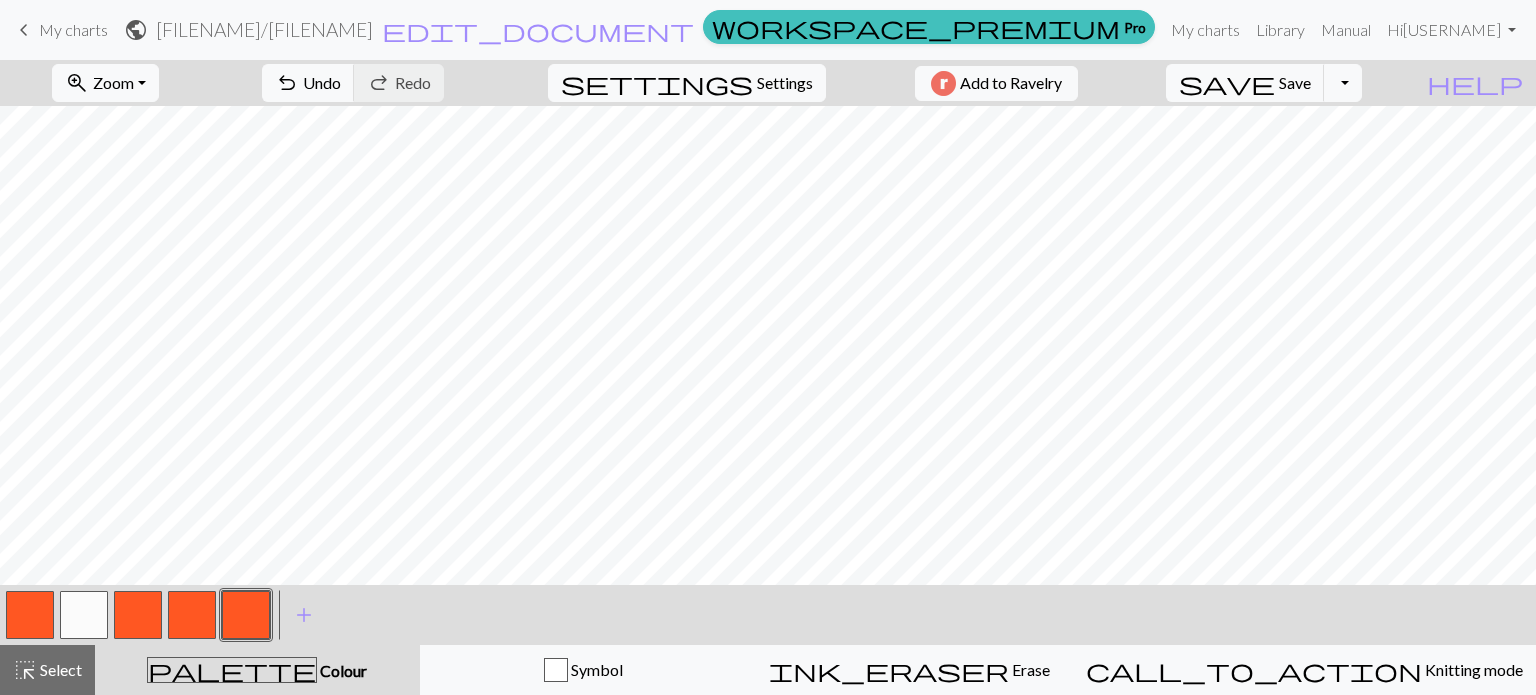 click on "My charts" at bounding box center (73, 29) 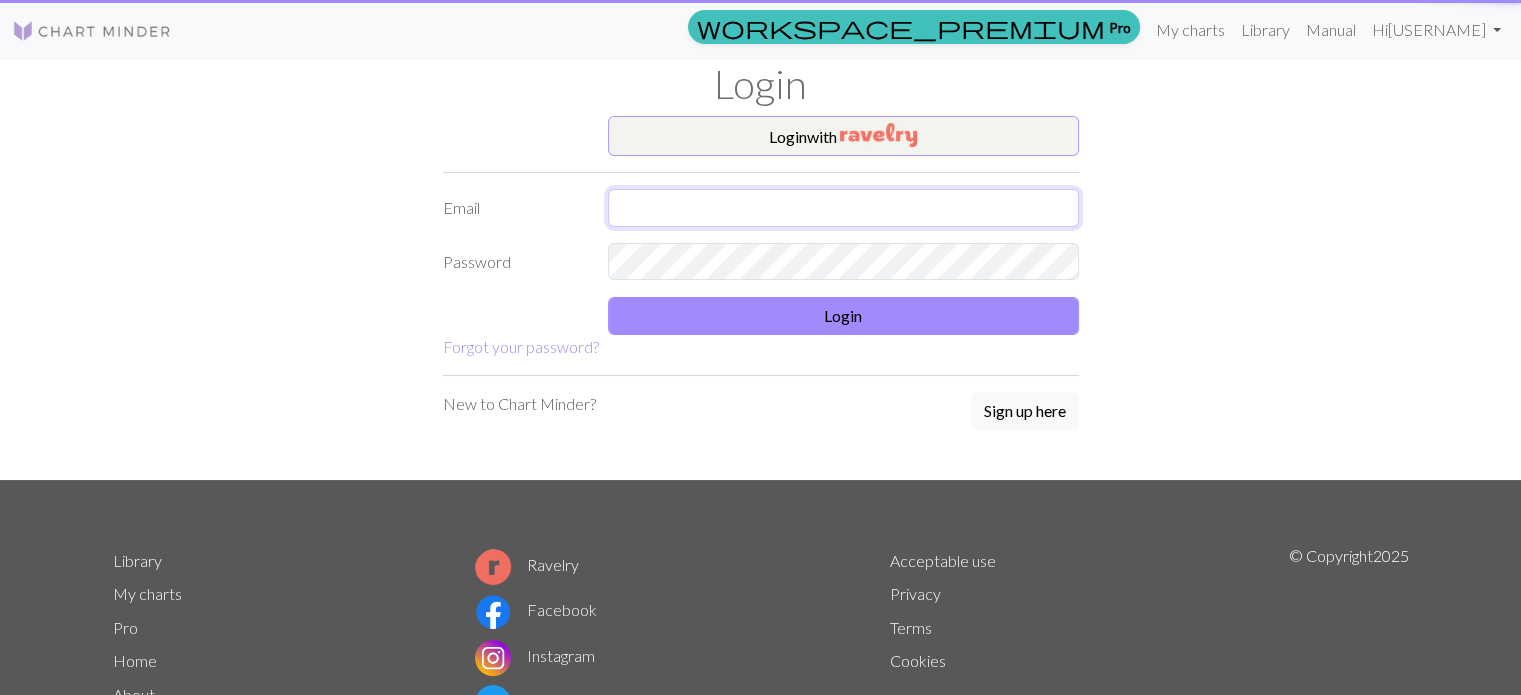 type on "oj62345@gmail.com" 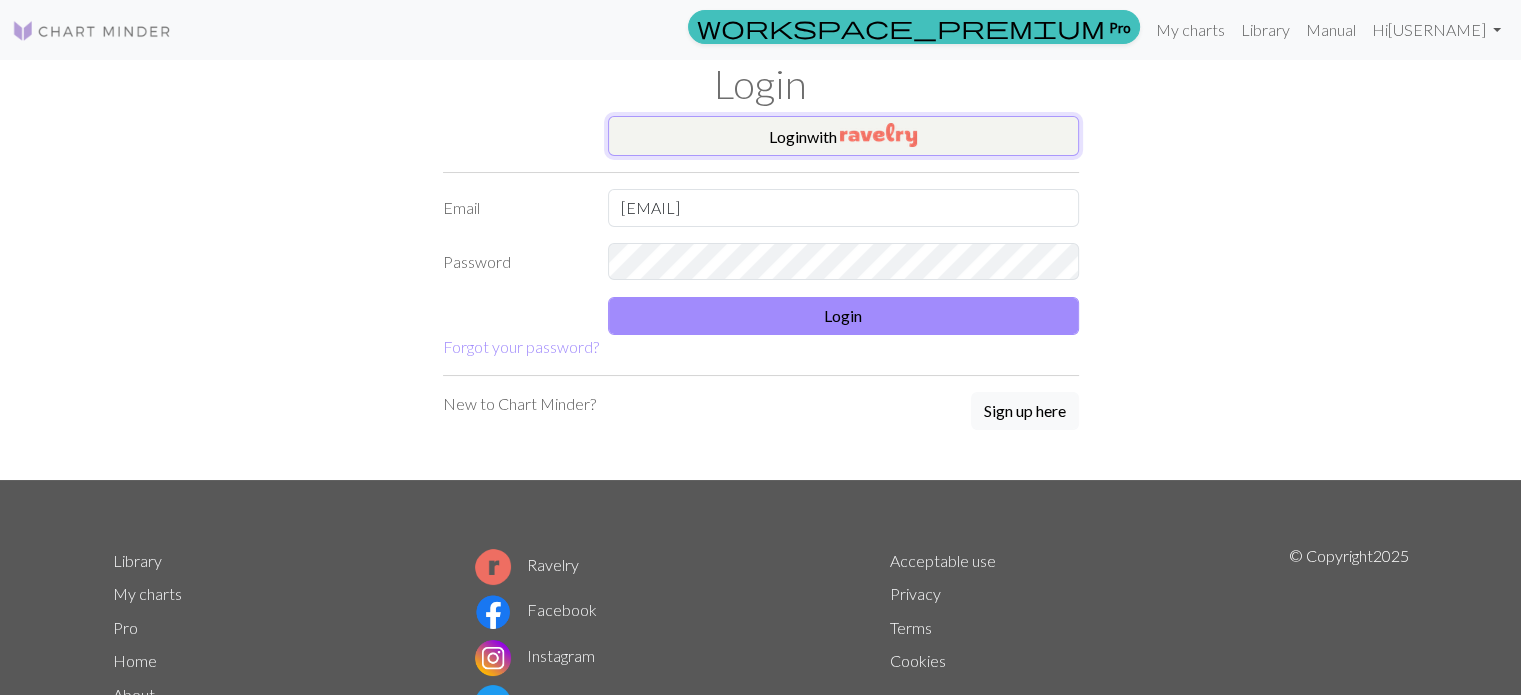 click at bounding box center [878, 135] 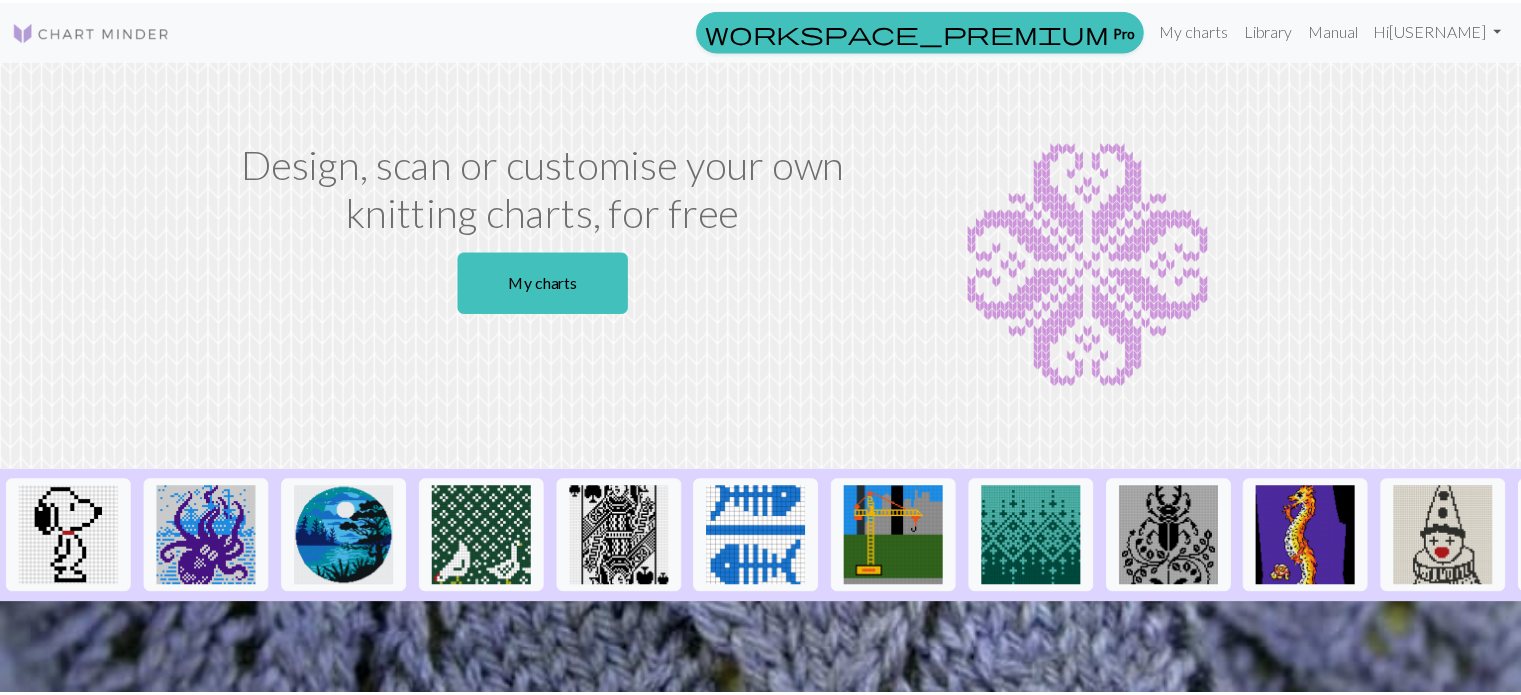 scroll, scrollTop: 0, scrollLeft: 0, axis: both 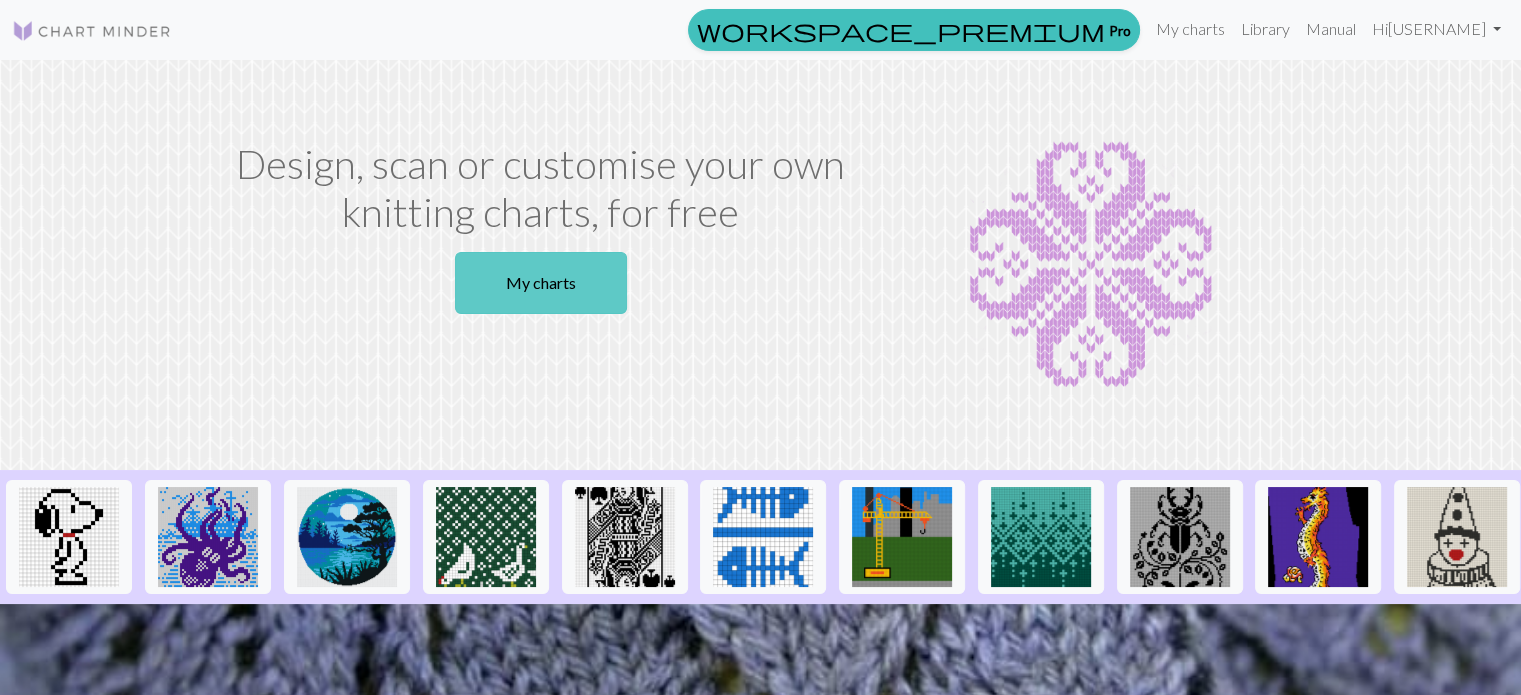 click on "My charts" at bounding box center (541, 283) 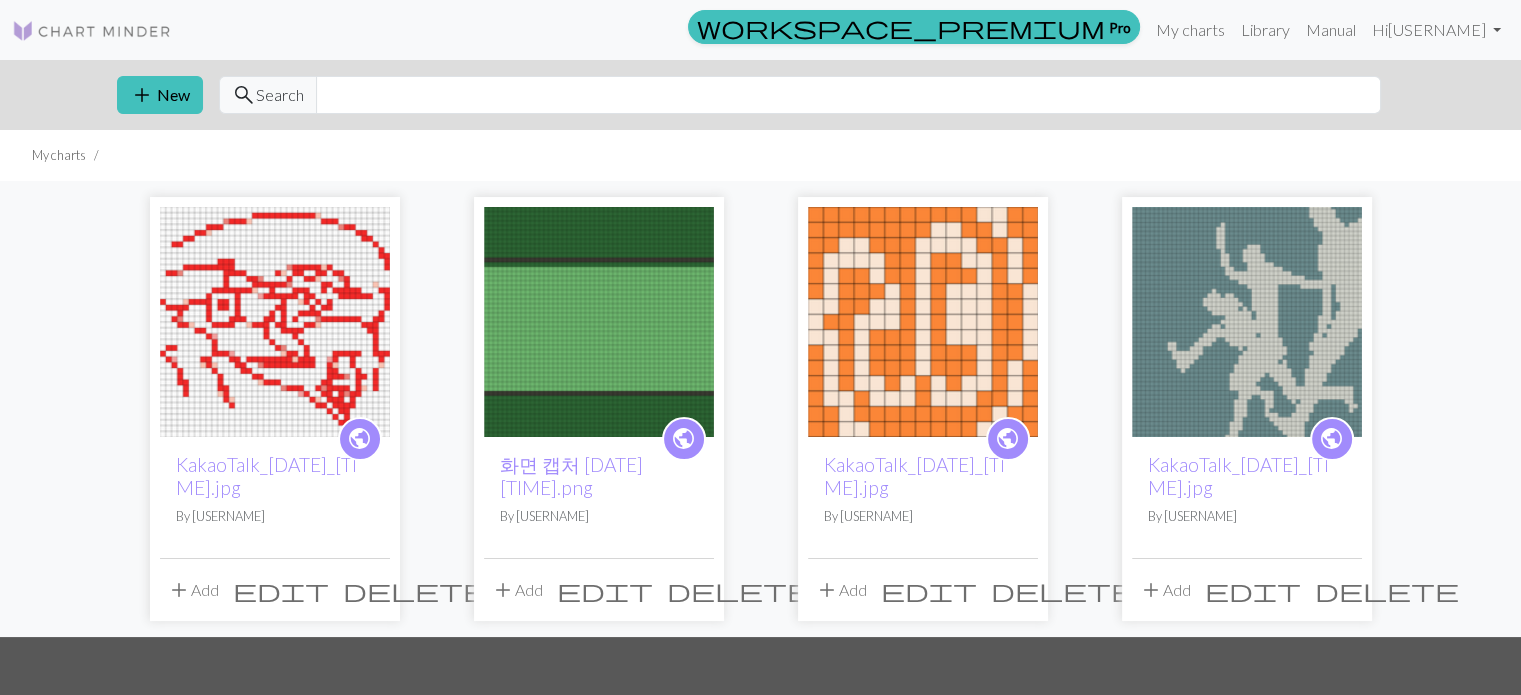 click on "delete" at bounding box center [415, 590] 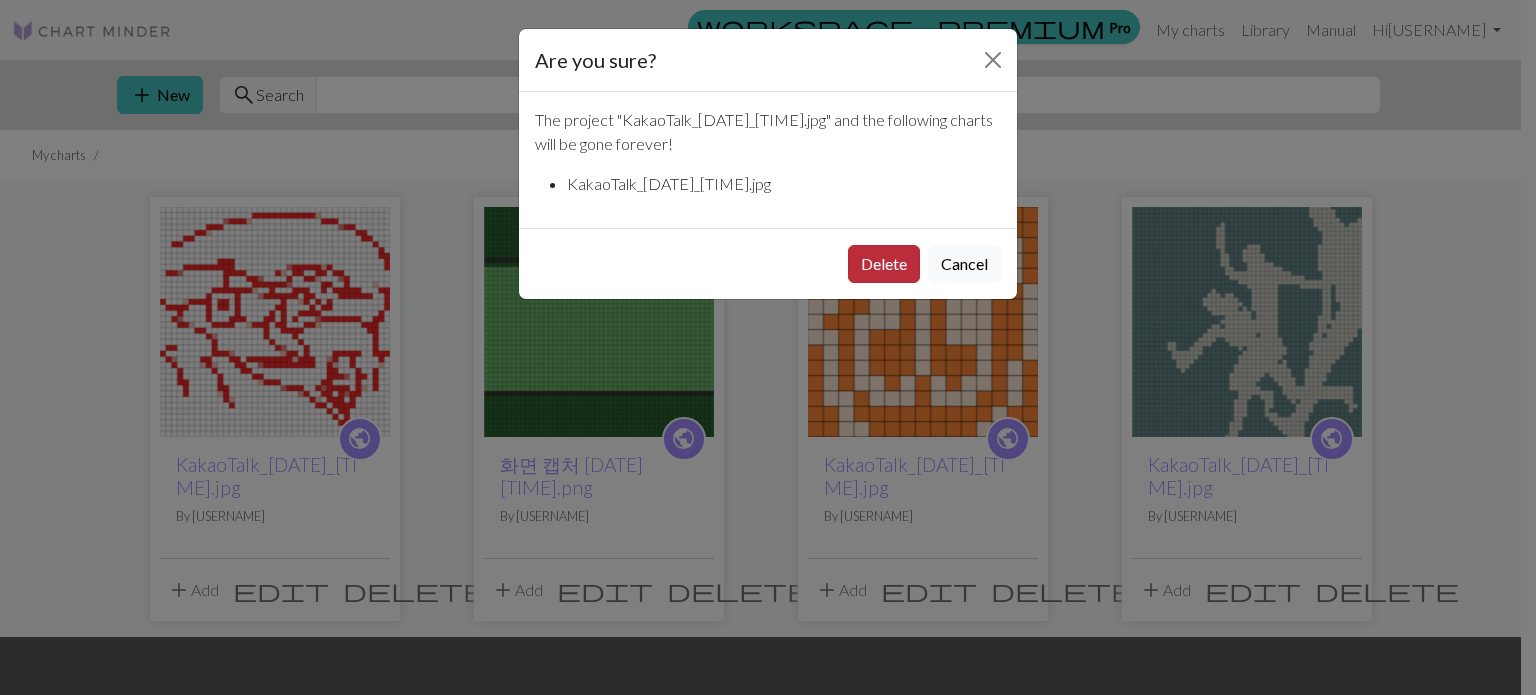 click on "Delete" at bounding box center (884, 264) 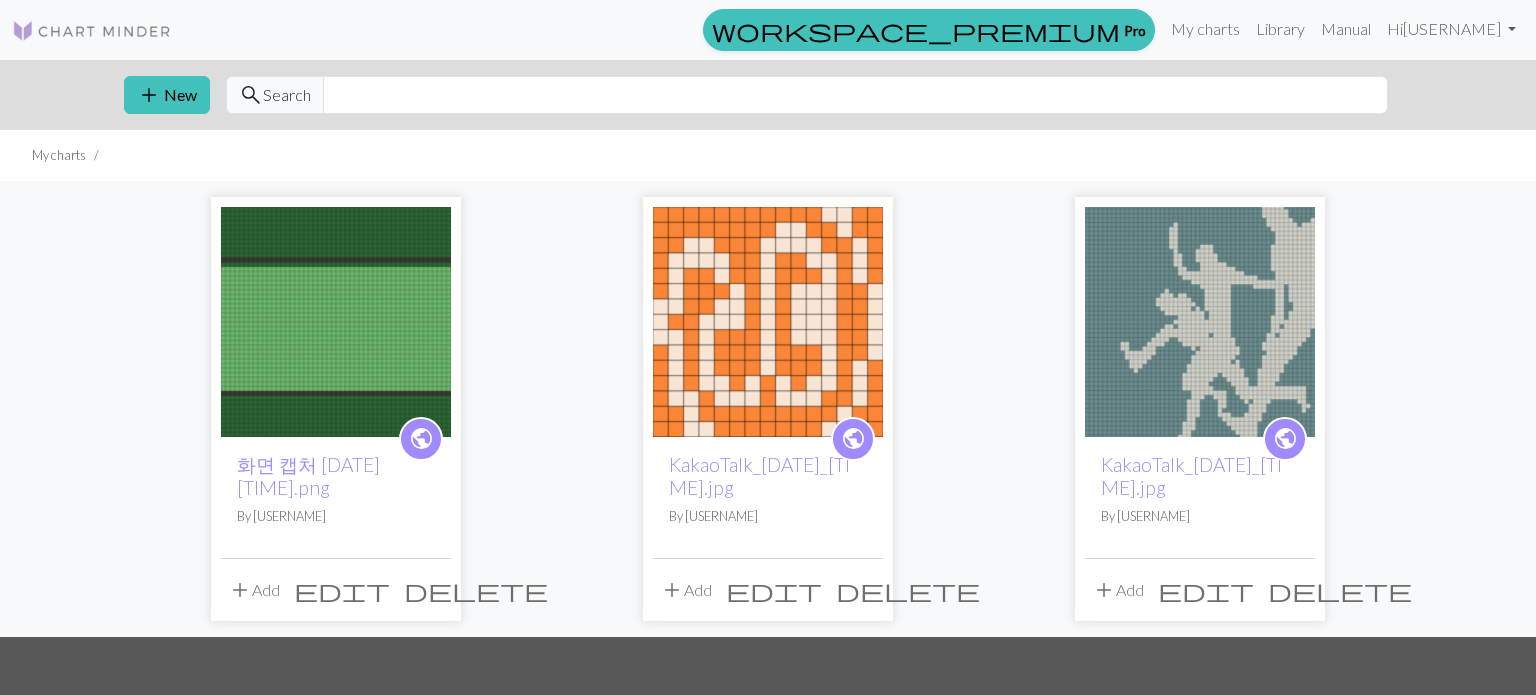 scroll, scrollTop: 0, scrollLeft: 0, axis: both 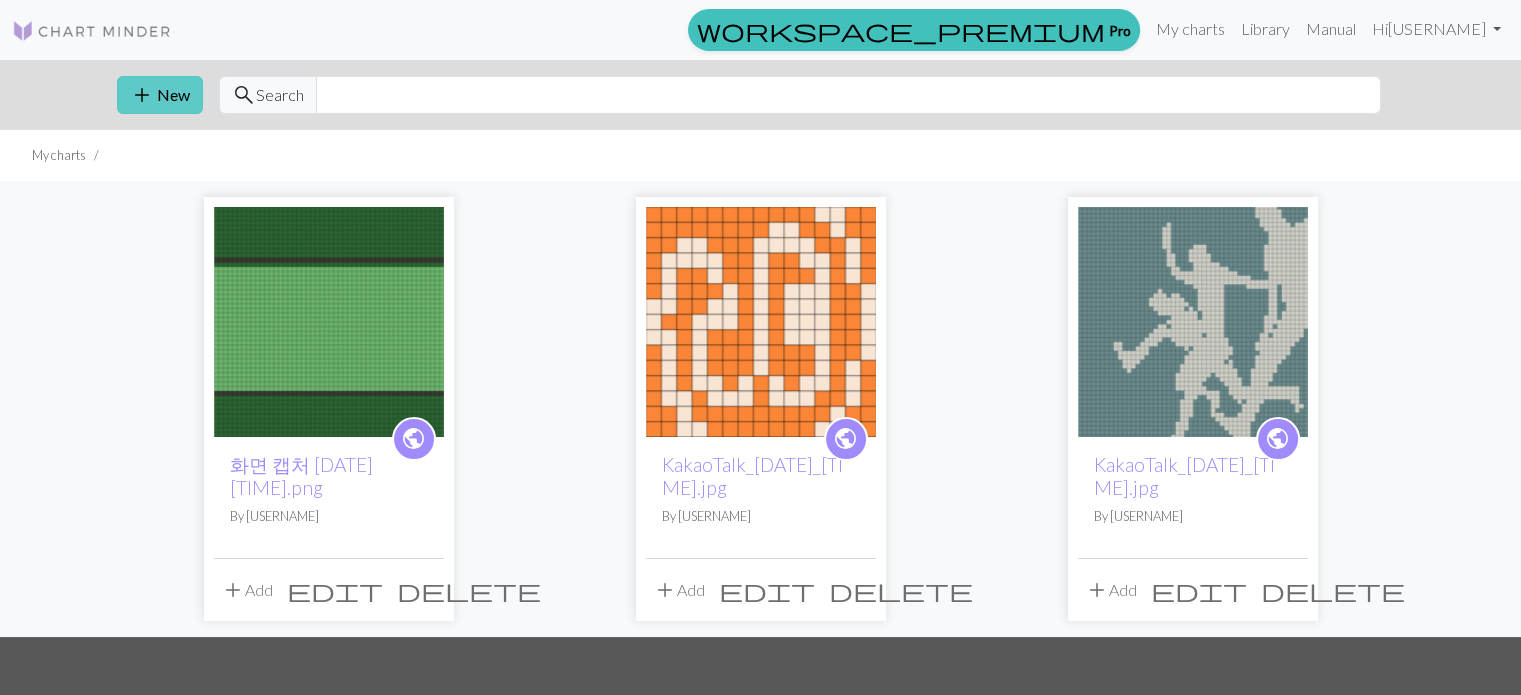 click on "add   New" at bounding box center [160, 95] 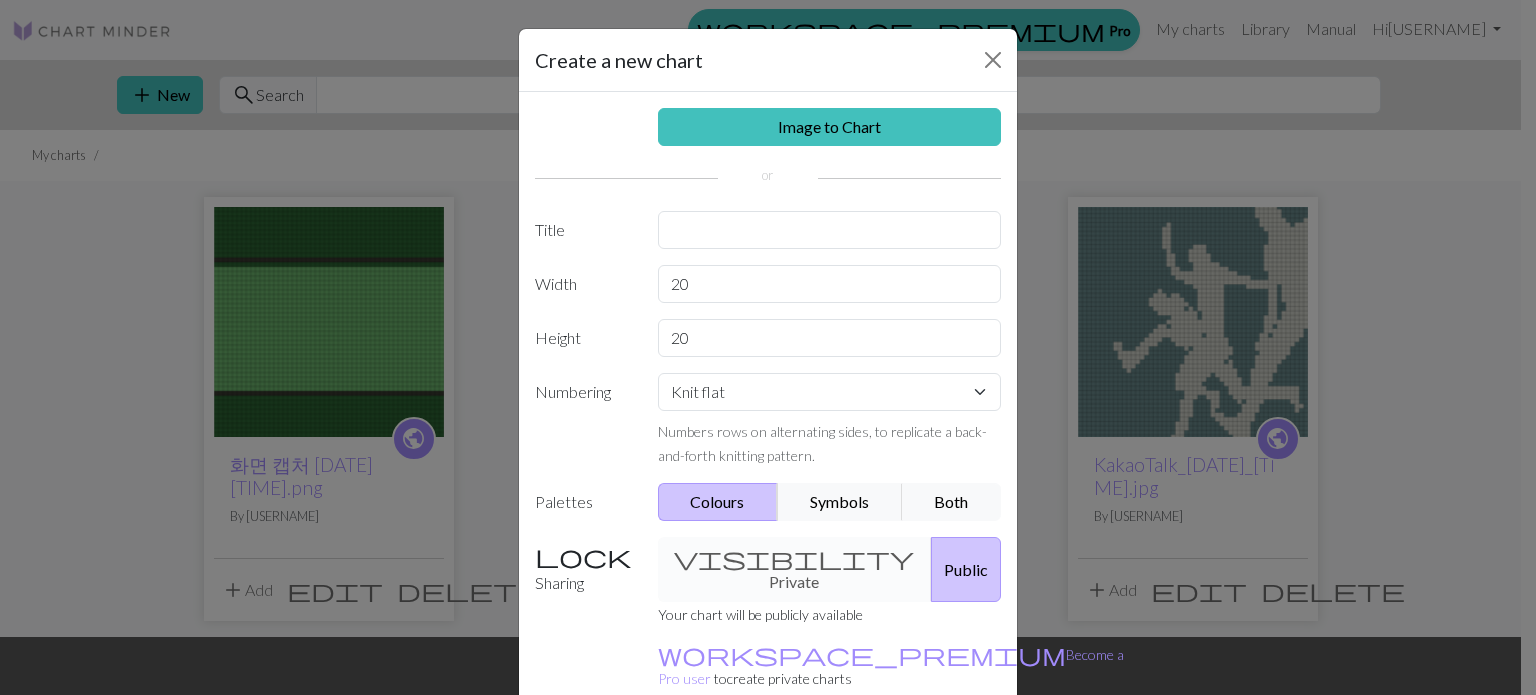 click on "Image to Chart Title Width 20 Height 20 Numbering Knit flat Knit in the round Lace knitting Cross stitch Numbers rows on alternating sides, to replicate a back-and-forth knitting pattern. Palettes Colours Symbols Both Sharing visibility  Private Public Your chart will be publicly available workspace_premium Become a Pro user   to  create private charts" at bounding box center [768, 415] 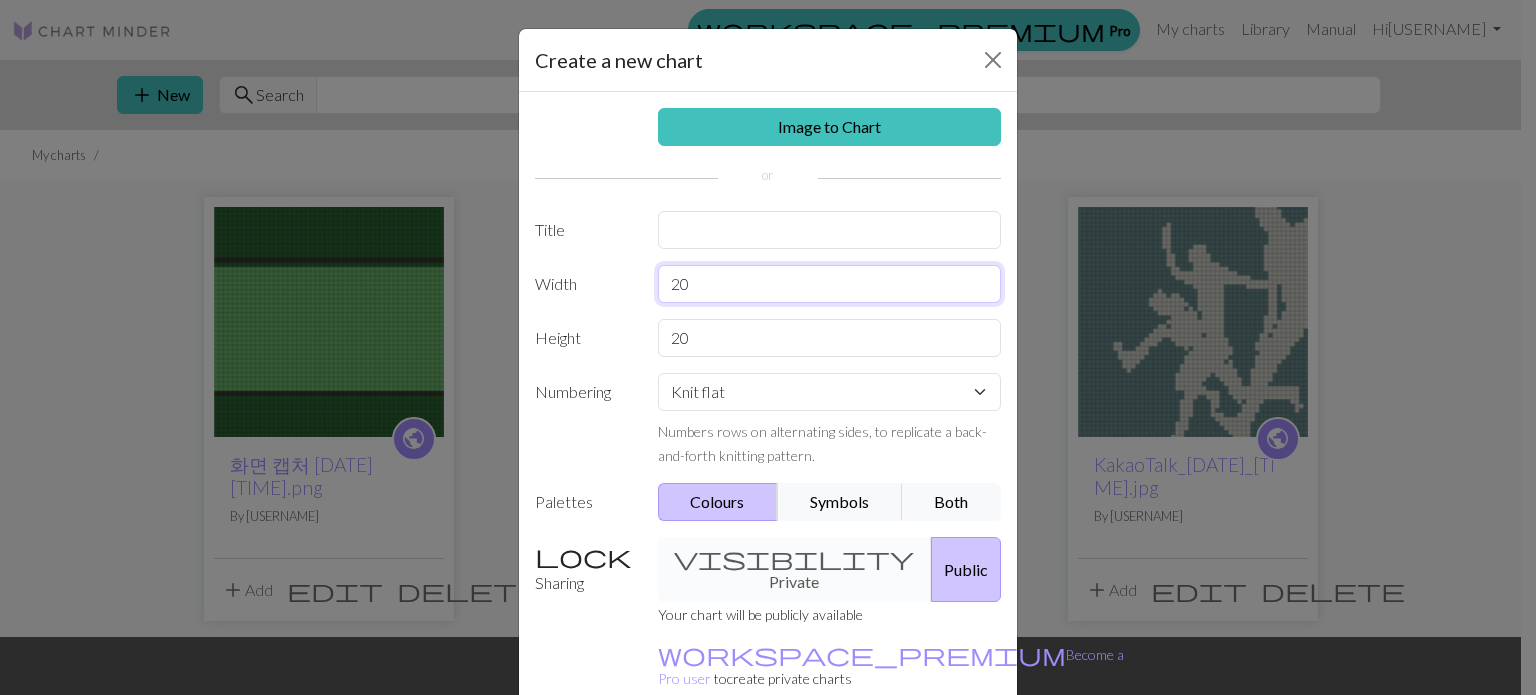 click on "20" at bounding box center (830, 284) 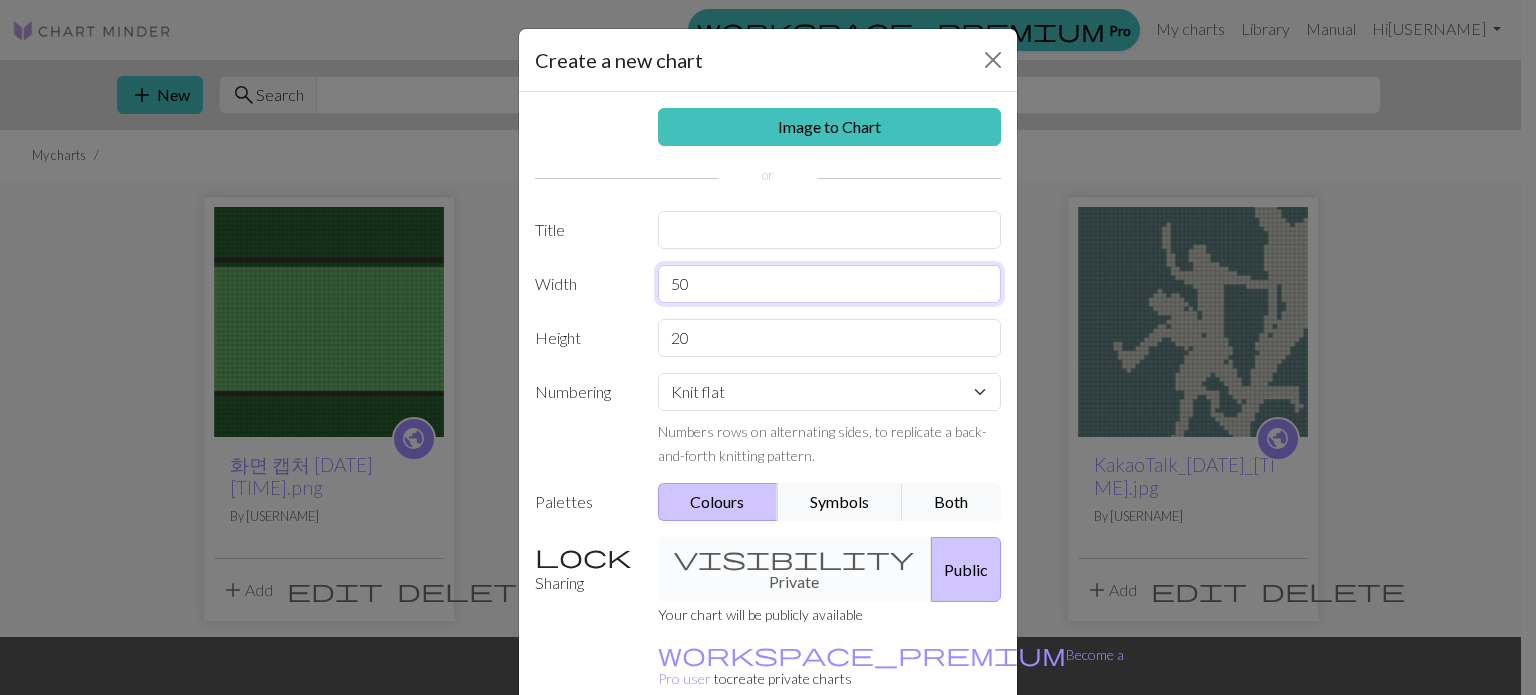 type on "50" 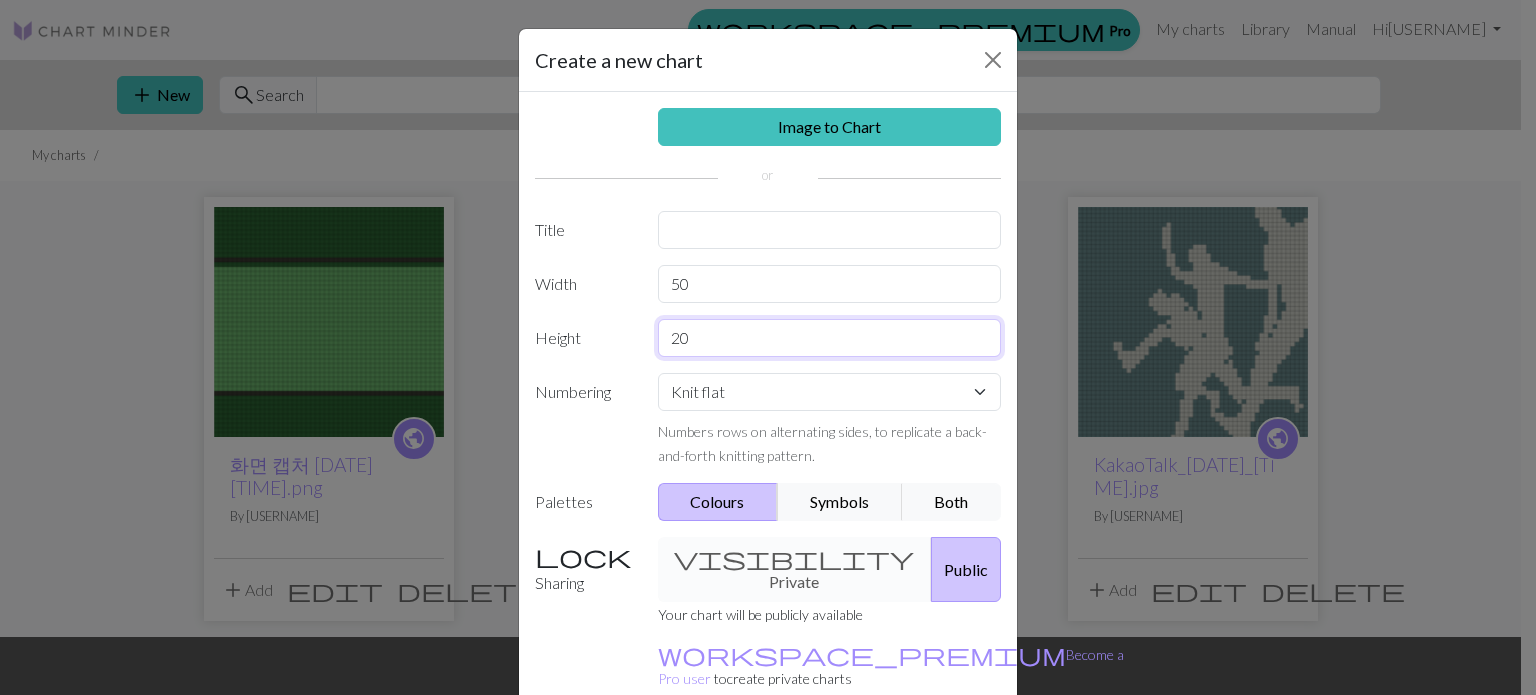click on "20" at bounding box center [830, 338] 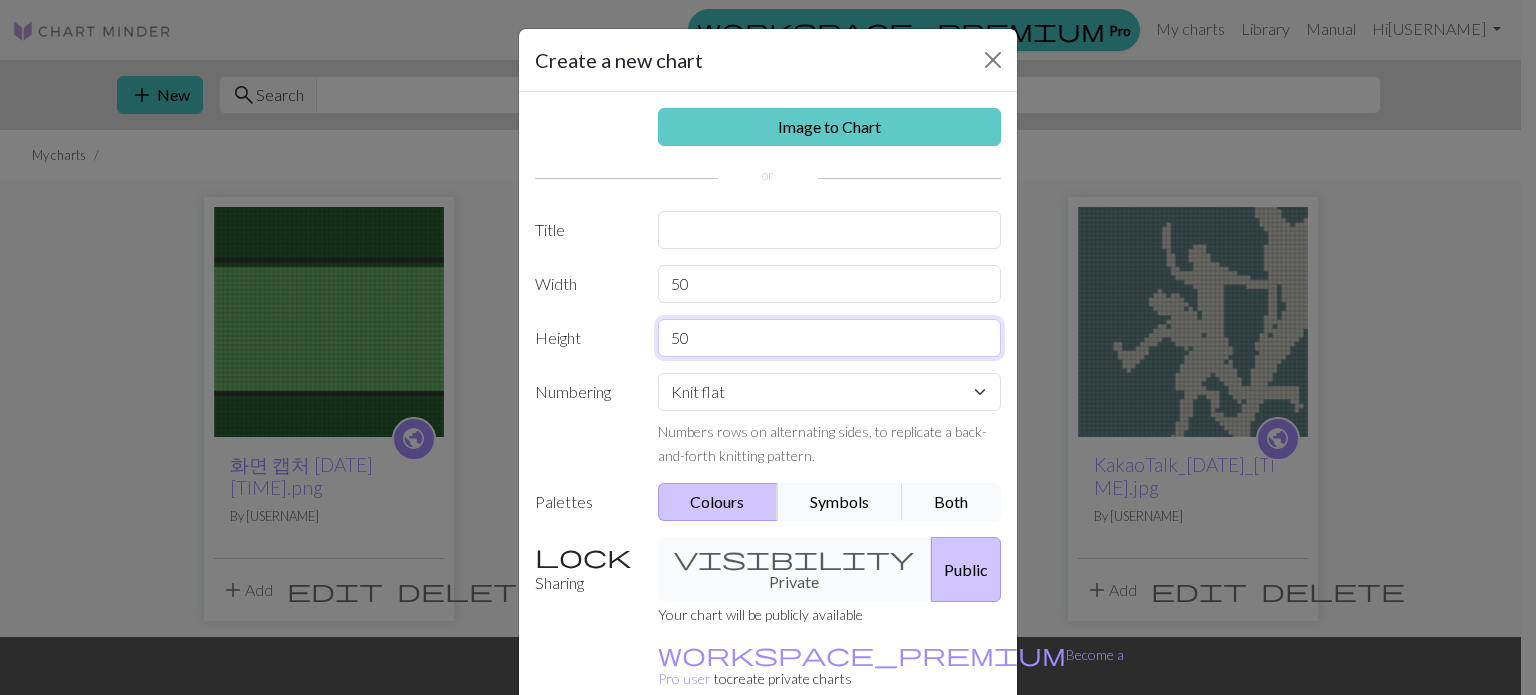 type on "50" 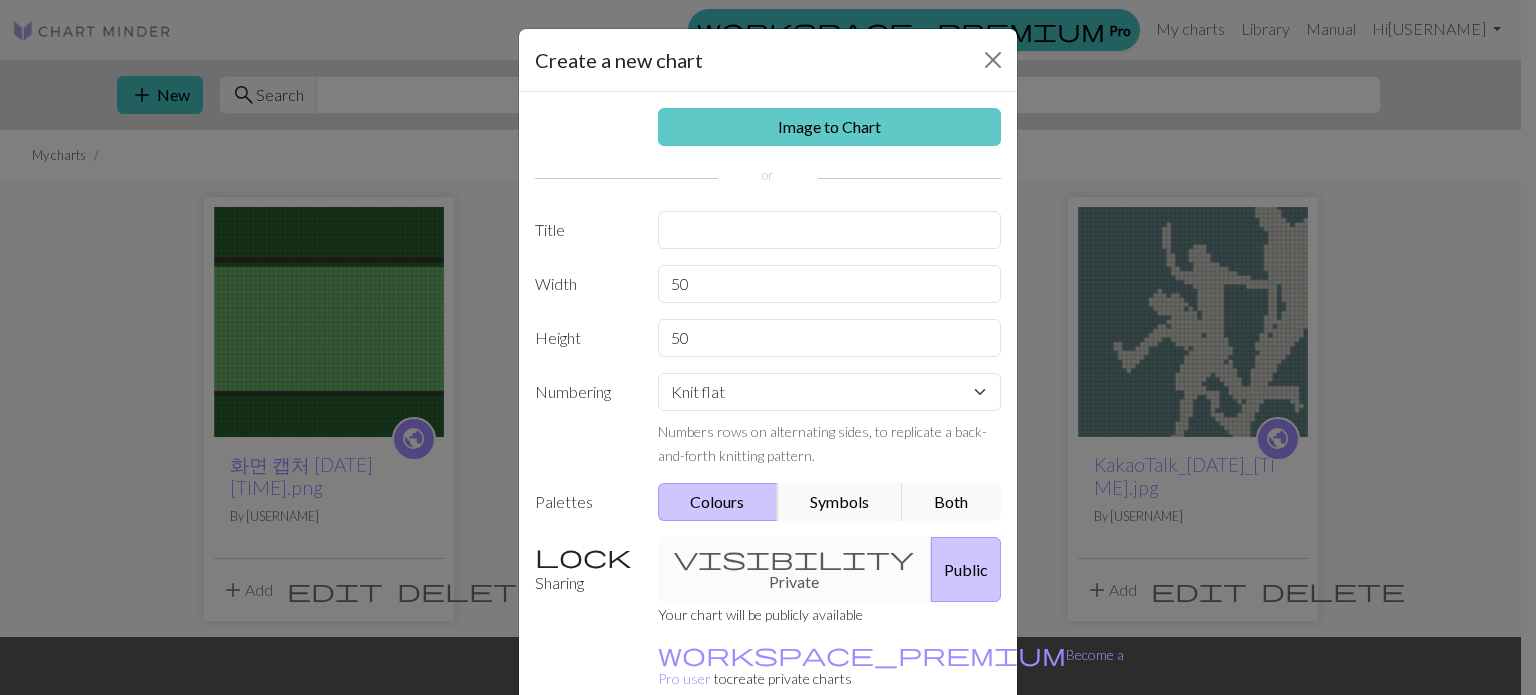 click on "Image to Chart" at bounding box center (830, 127) 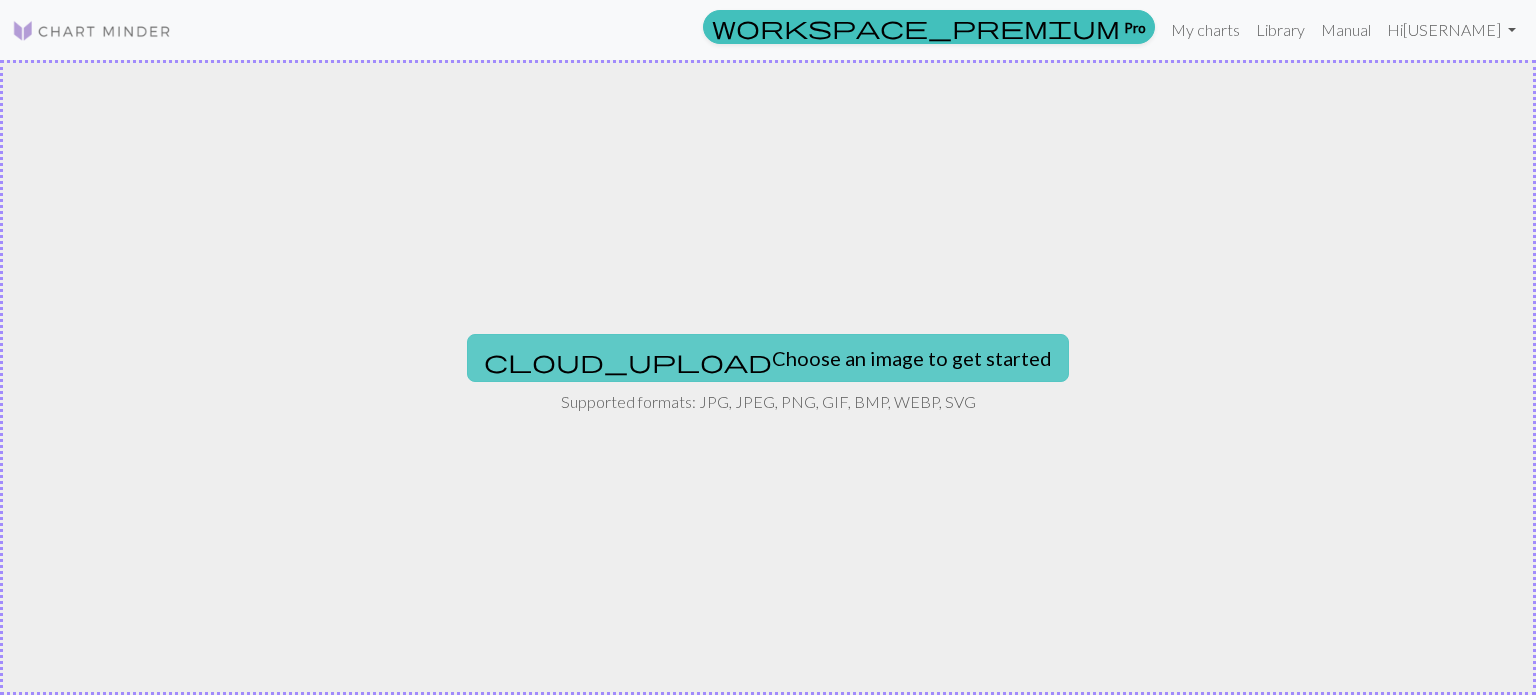click on "cloud_upload  Choose an image to get started" at bounding box center (768, 358) 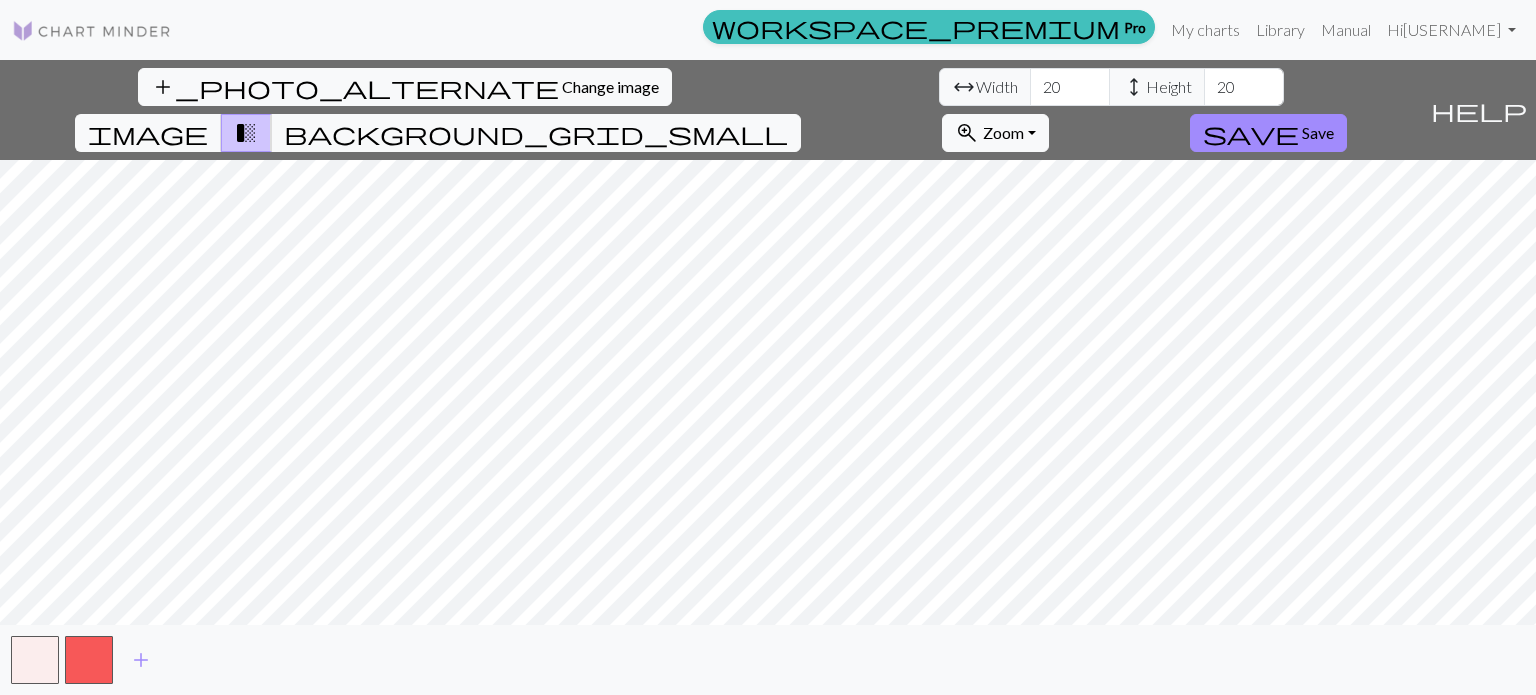 click on "add_photo_alternate   Change image arrow_range   Width 20 height   Height 20 image transition_fade background_grid_small zoom_in Zoom Zoom Fit all Fit width Fit height 50% 100% 150% 200% save   Save help Show me around add" at bounding box center [768, 377] 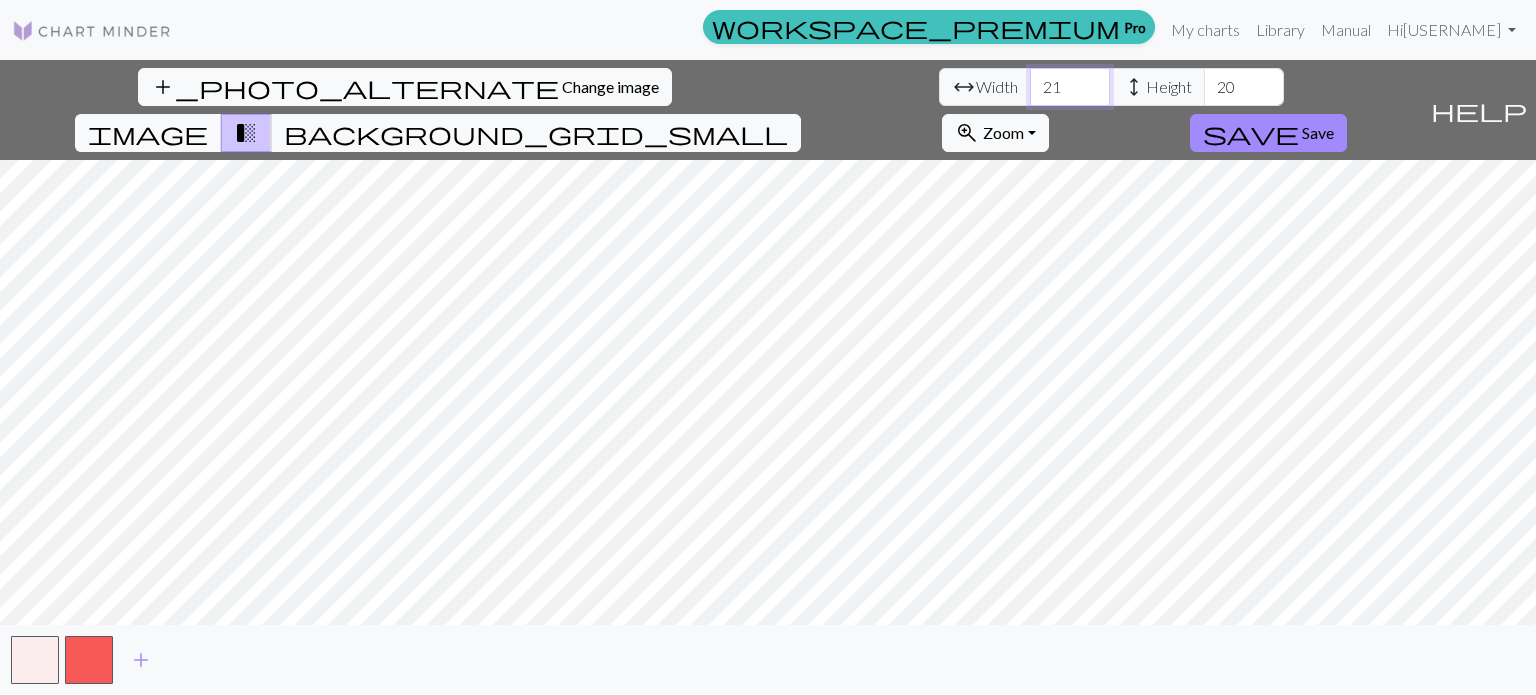 click on "21" at bounding box center (1070, 87) 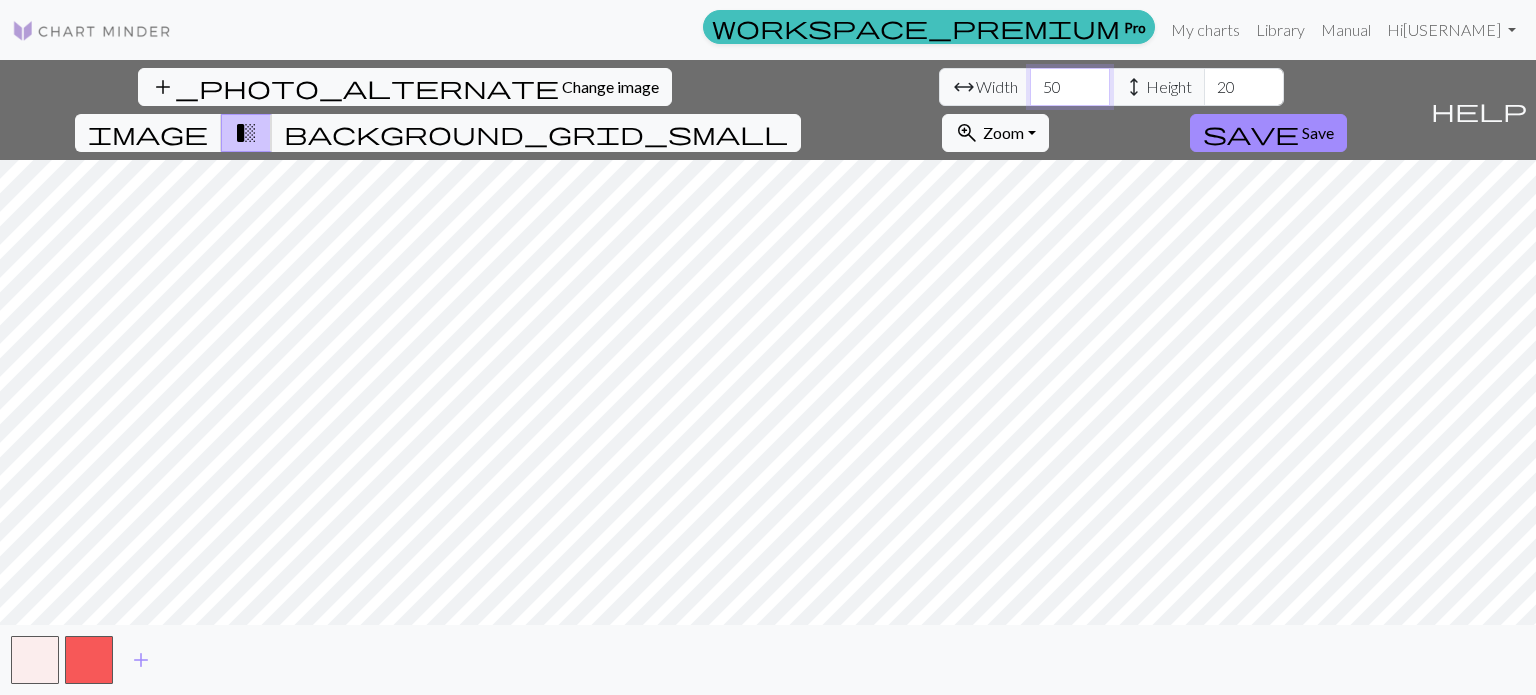 type on "50" 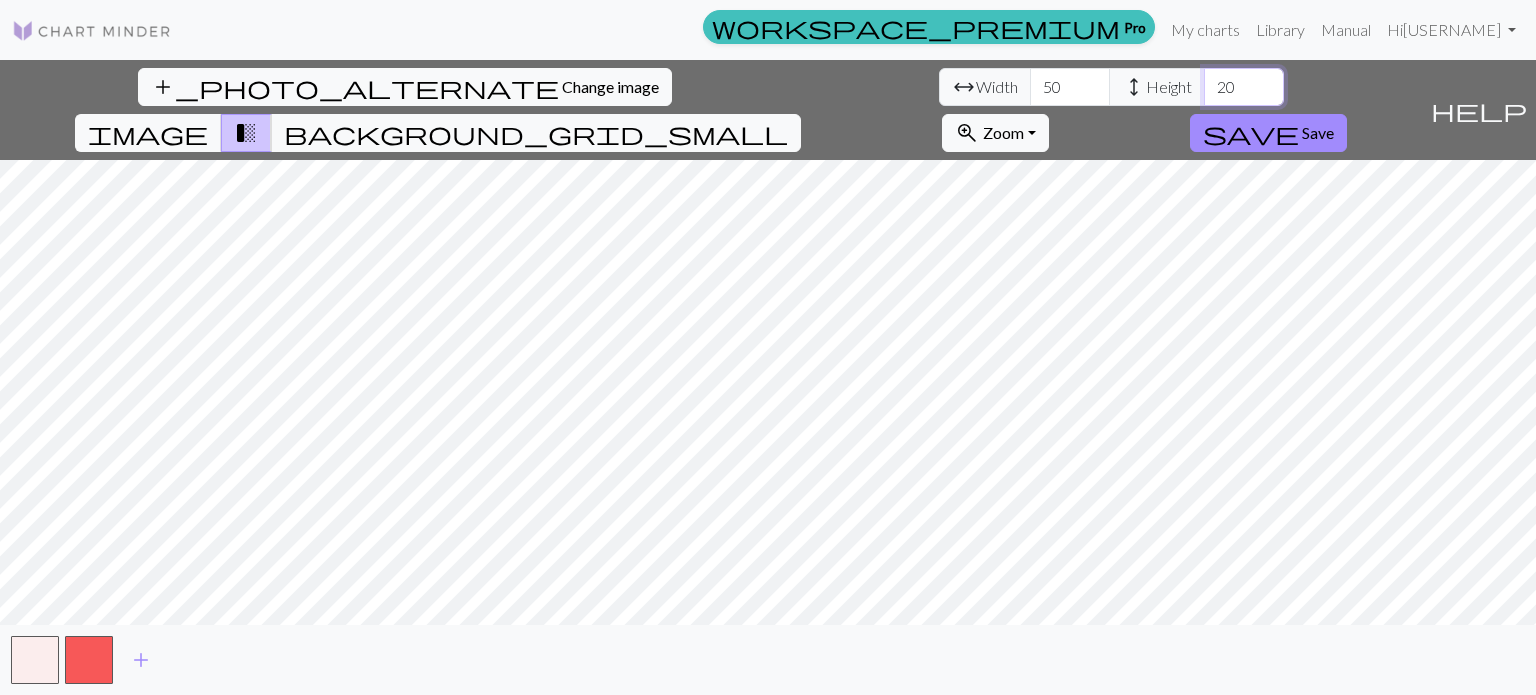 click on "20" at bounding box center (1244, 87) 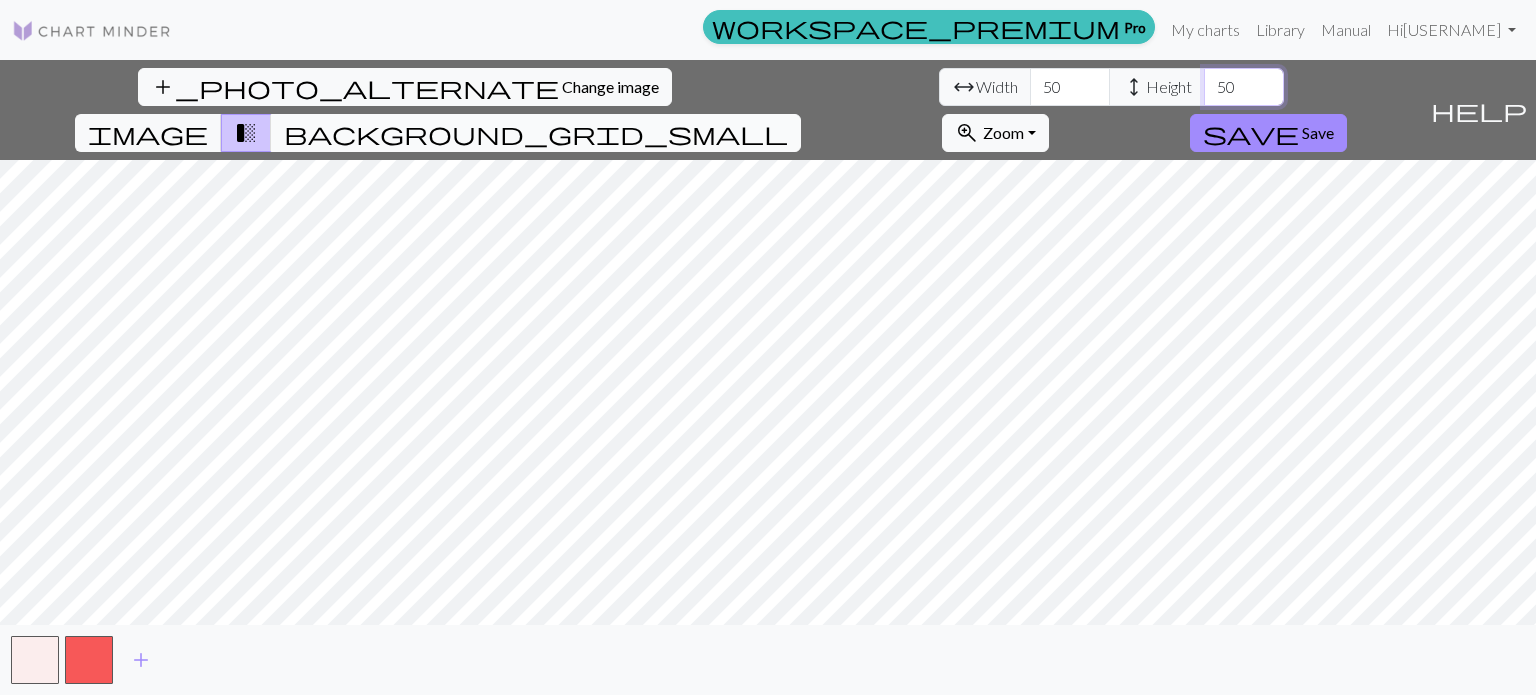 type on "50" 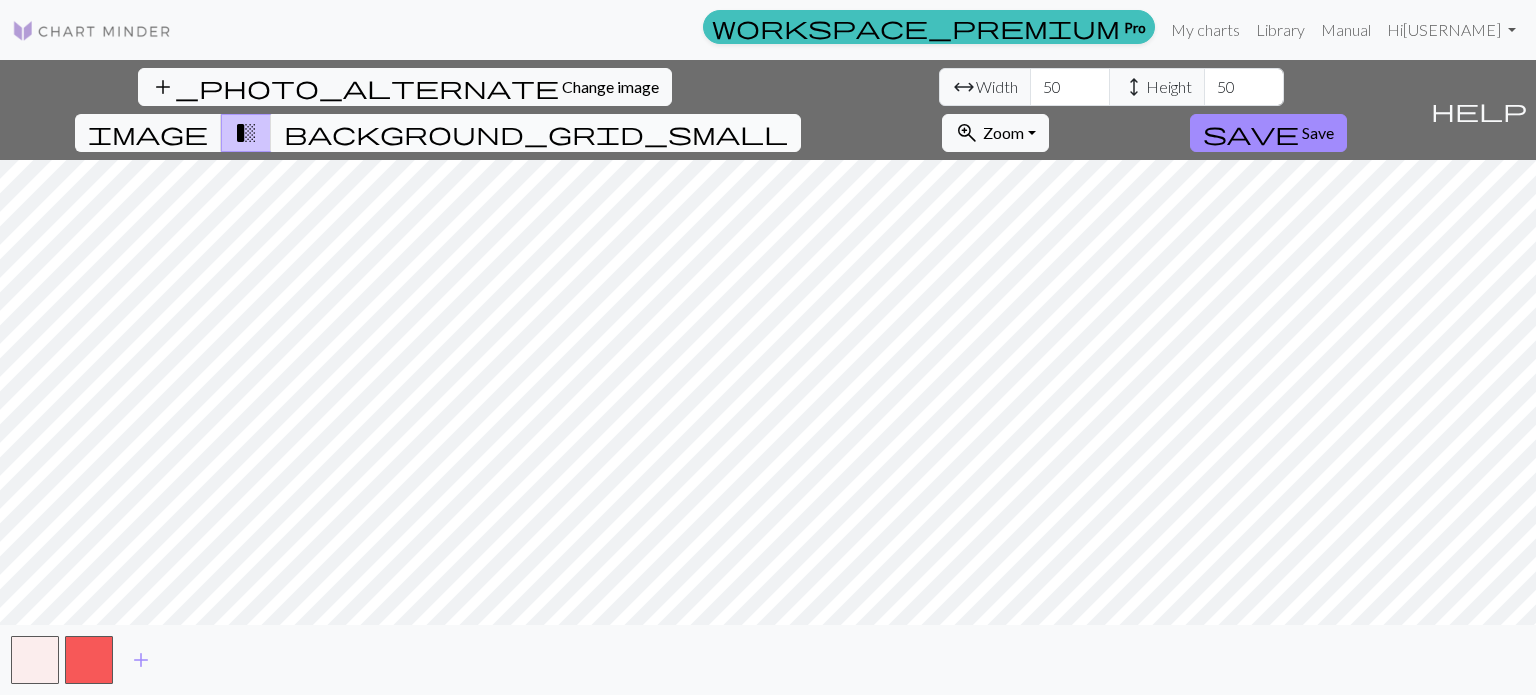 click on "background_grid_small" at bounding box center [536, 133] 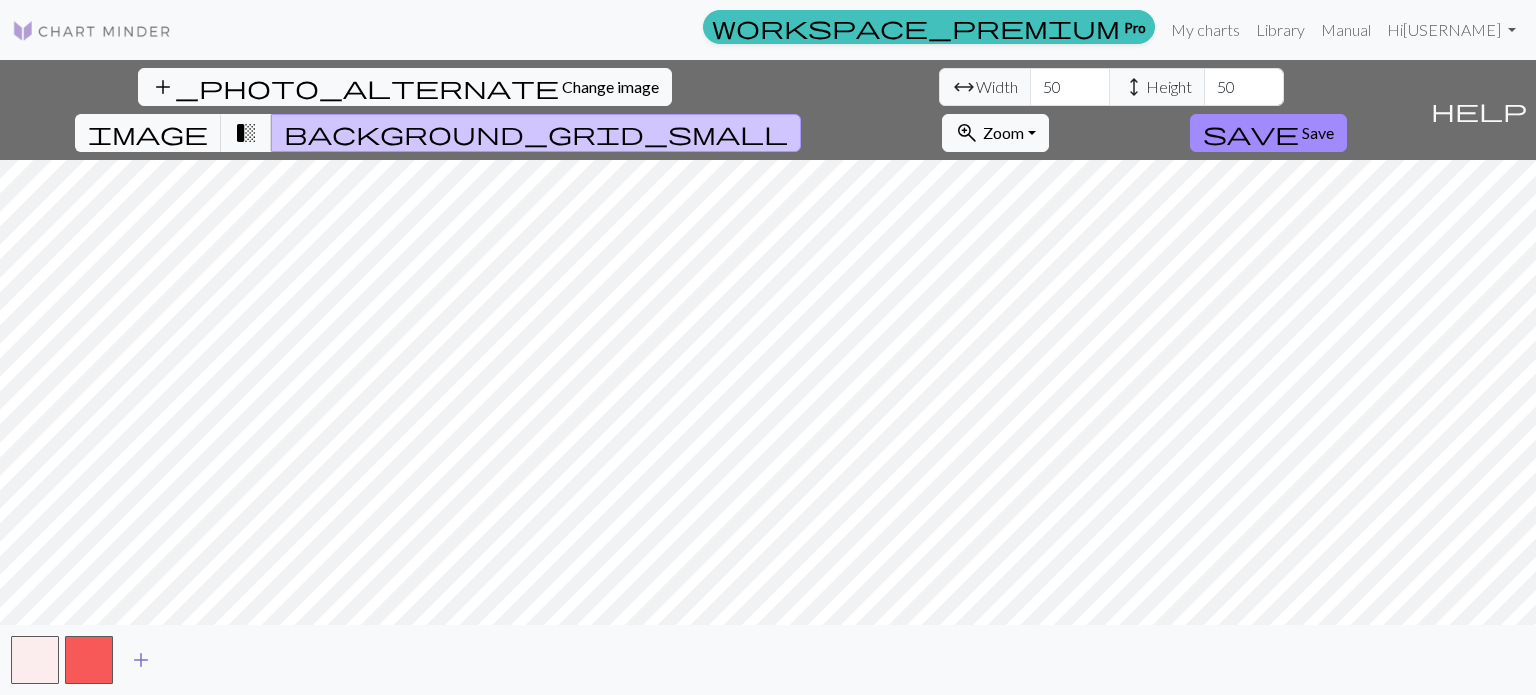 click on "add" at bounding box center [141, 660] 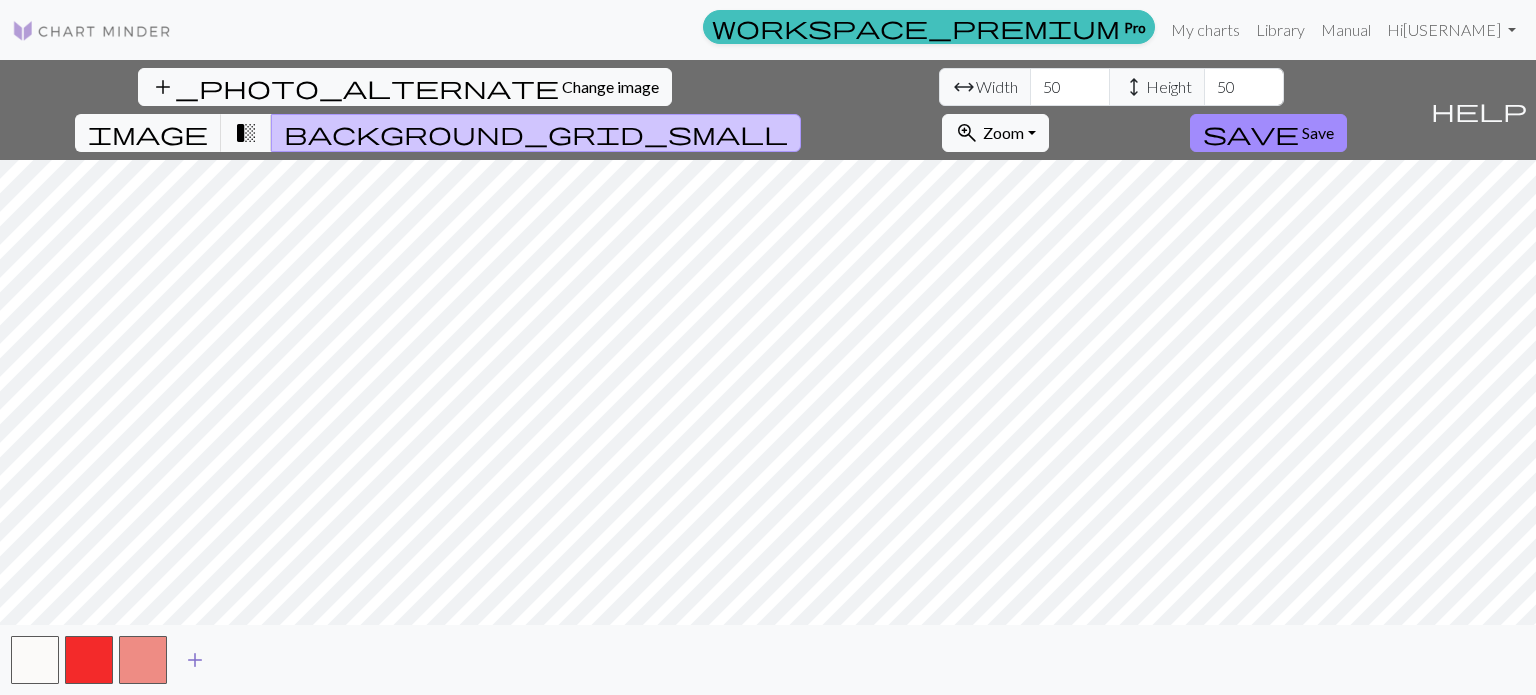 click on "add" at bounding box center [195, 660] 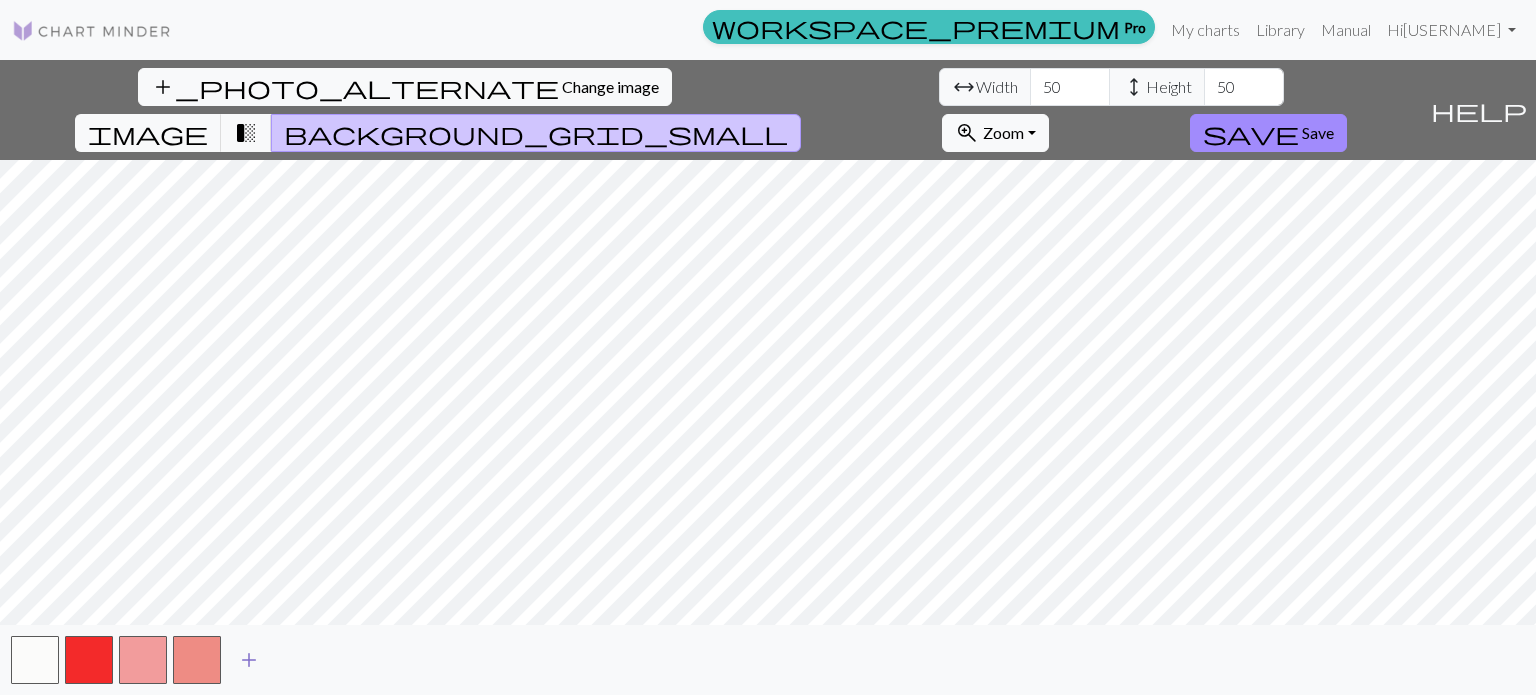 click on "add" at bounding box center (249, 660) 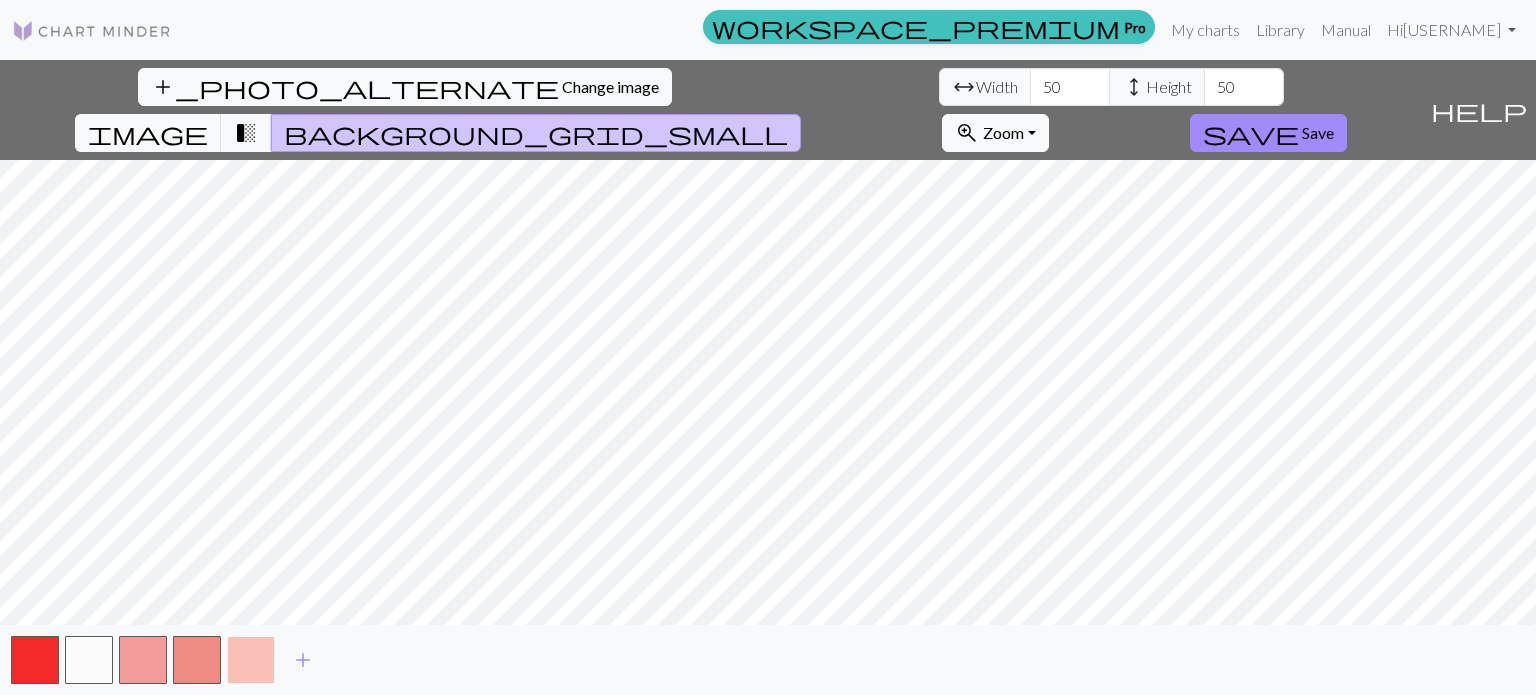 click at bounding box center (251, 660) 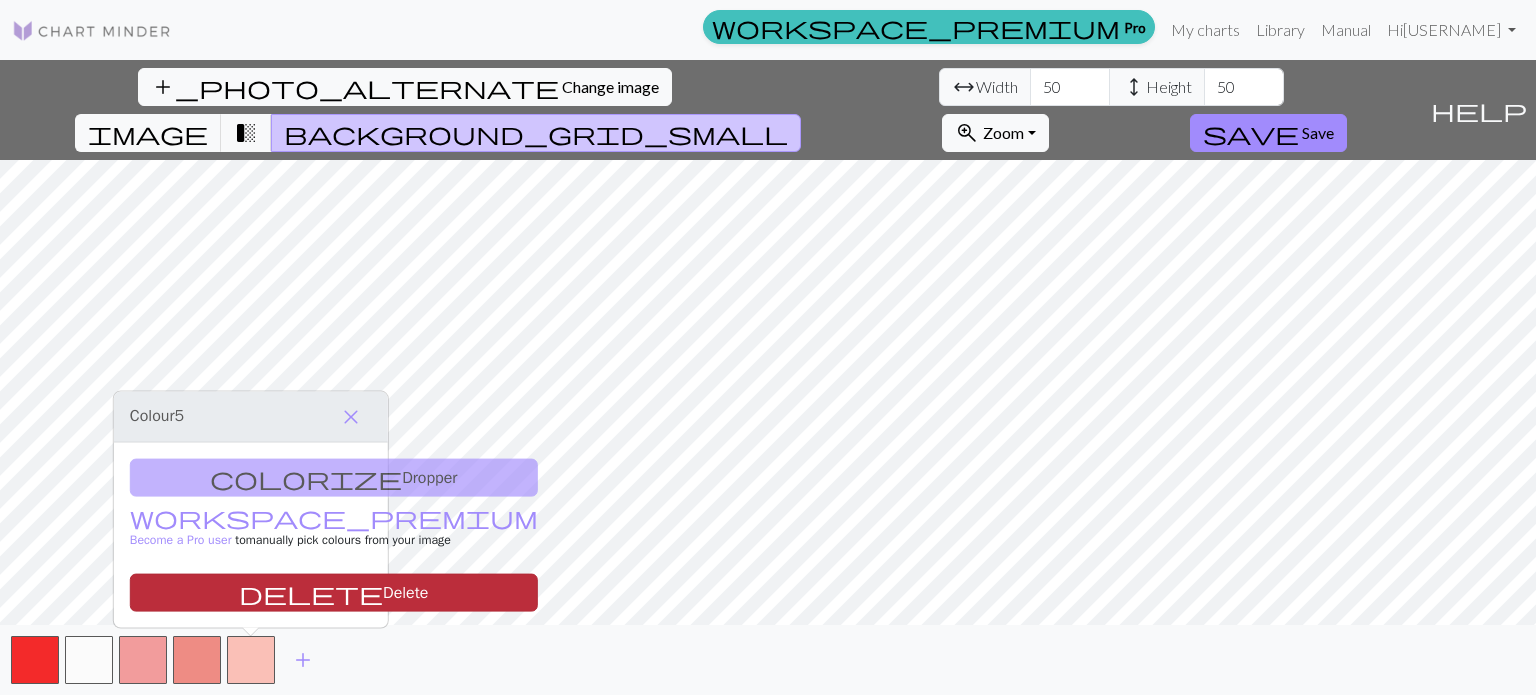 click on "delete Delete" at bounding box center (334, 593) 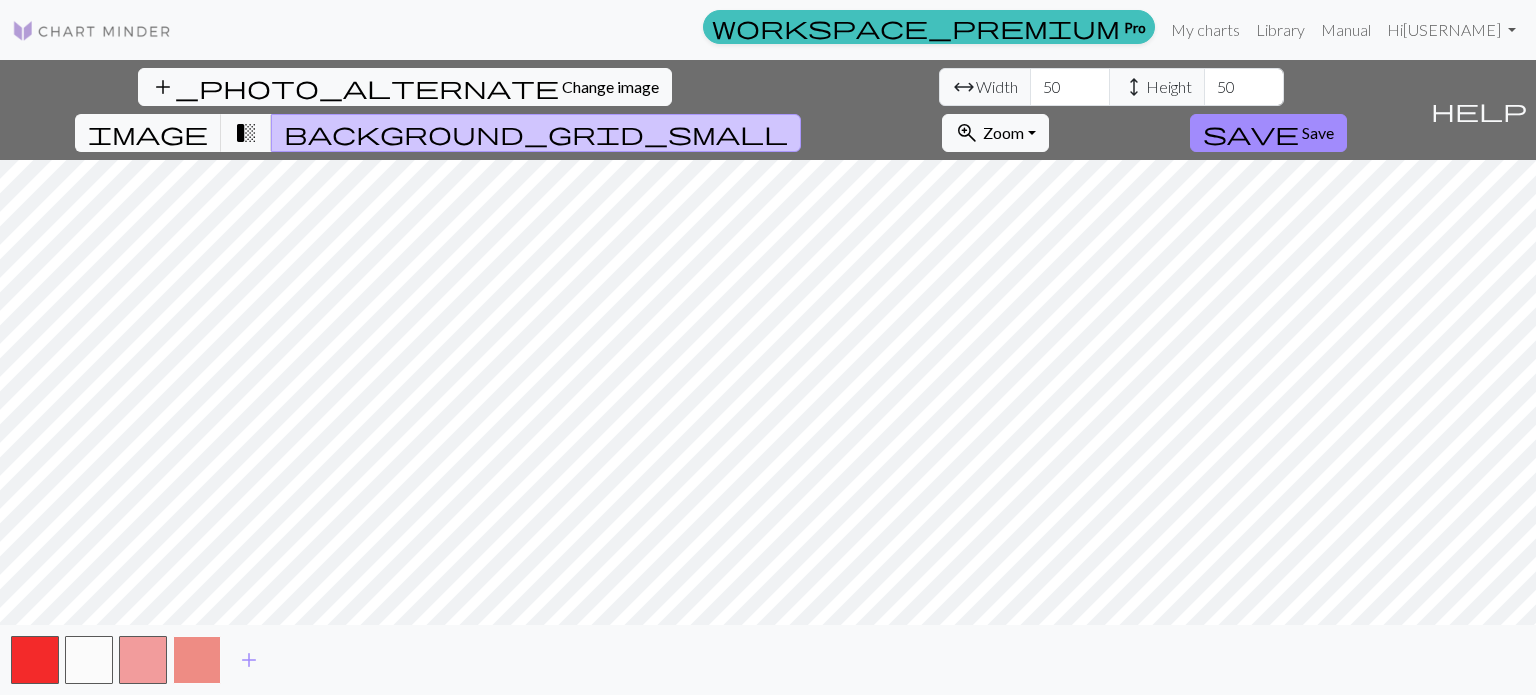 click at bounding box center [197, 660] 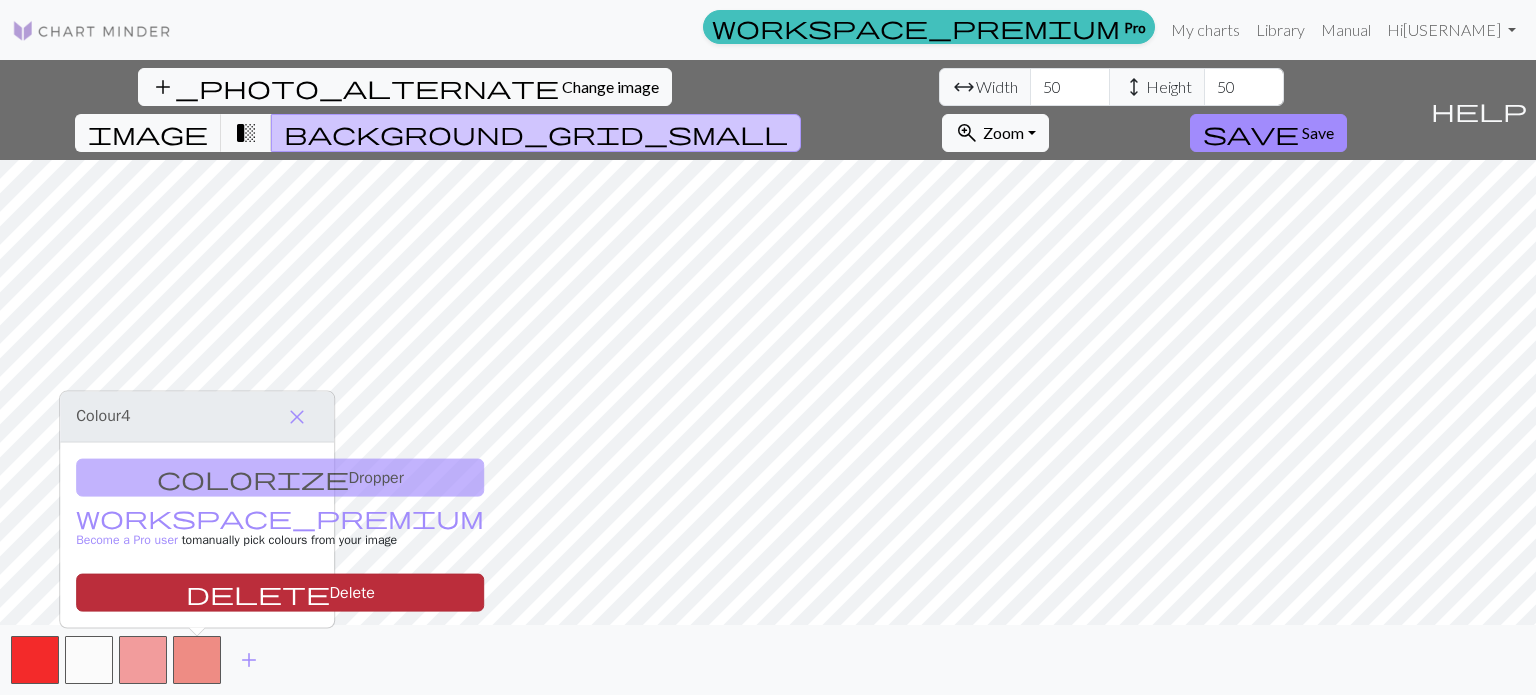 click on "delete Delete" at bounding box center (280, 593) 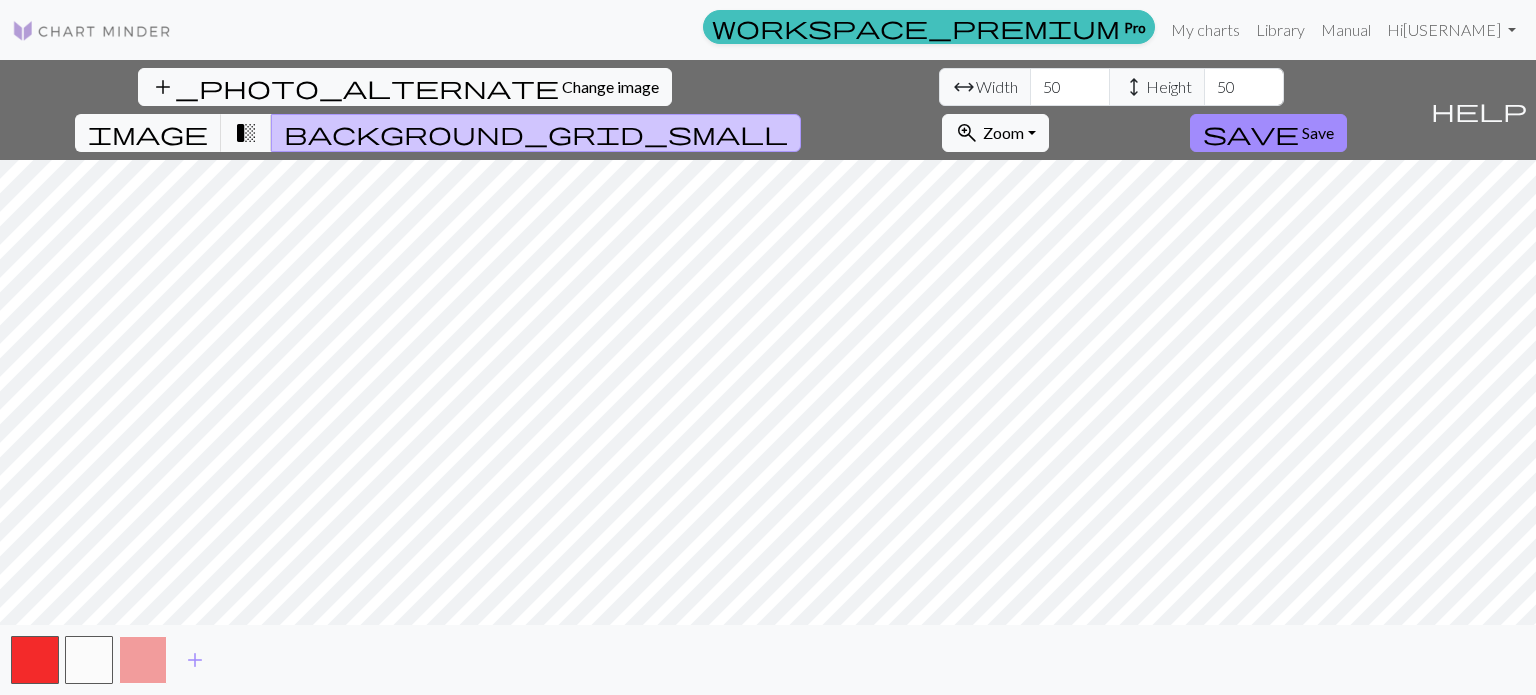 click at bounding box center (143, 660) 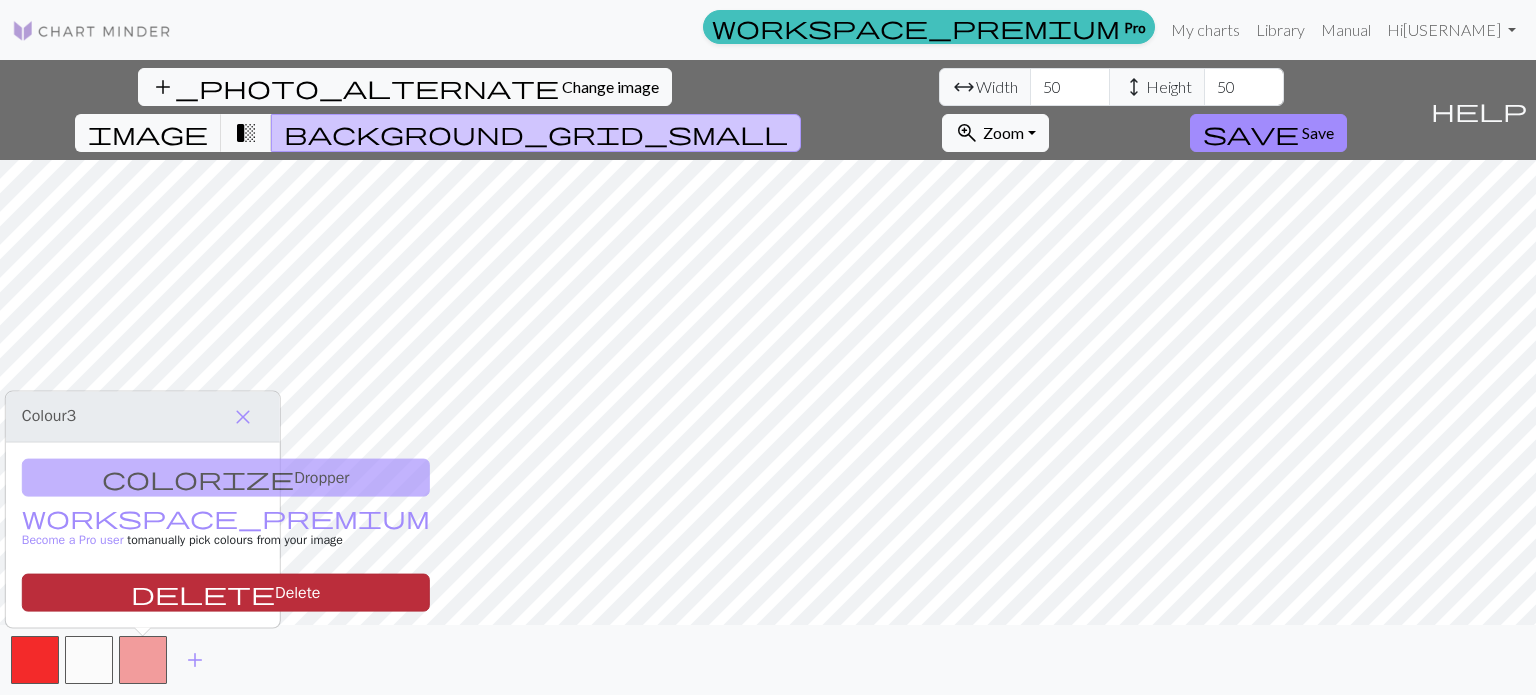 click on "delete Delete" at bounding box center [226, 593] 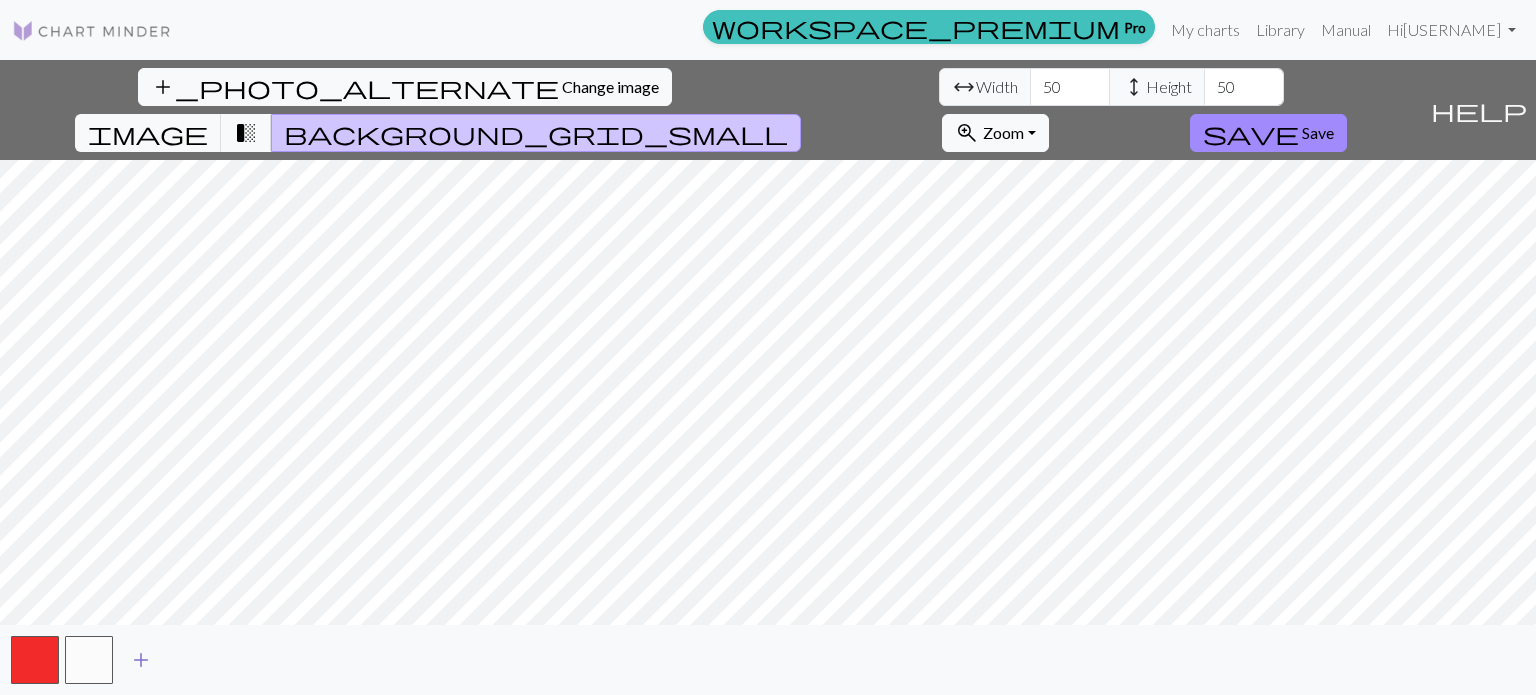 click on "add" at bounding box center (141, 660) 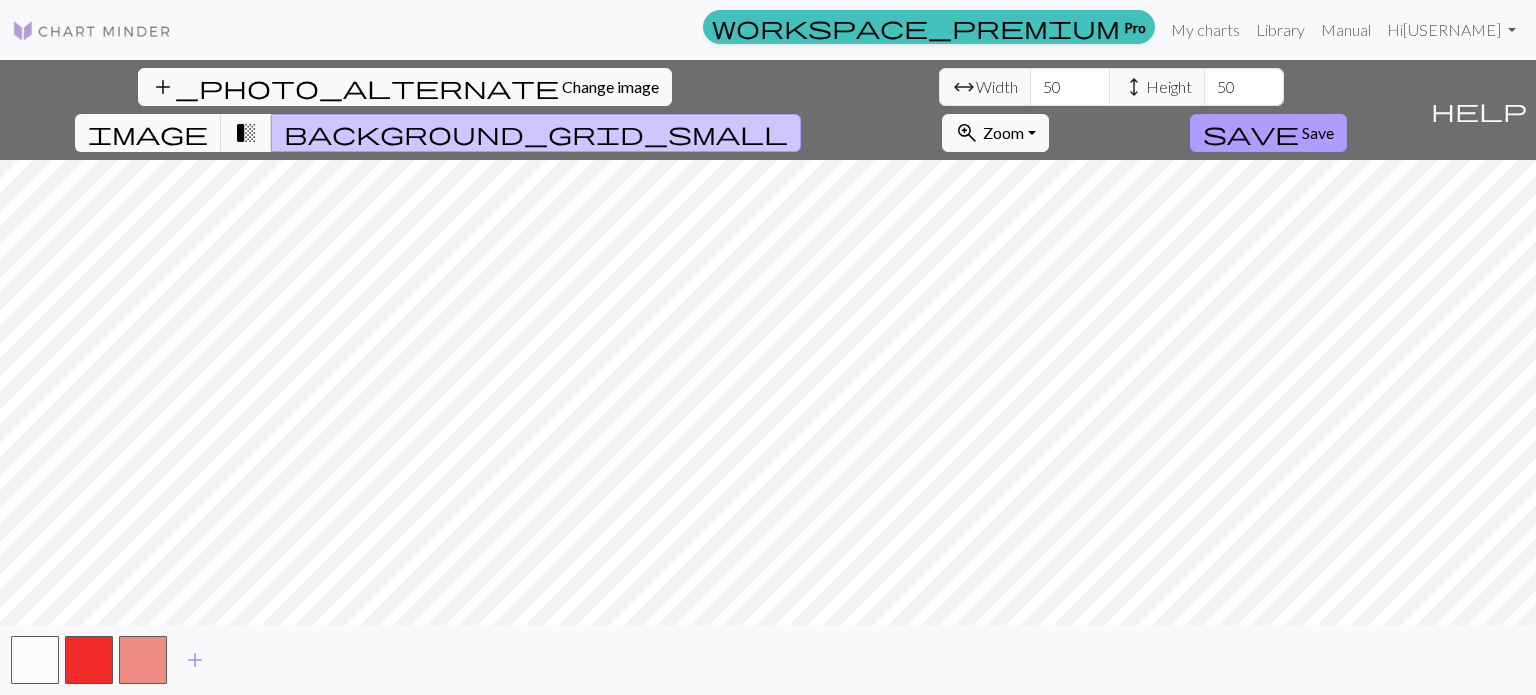 click on "save   Save" at bounding box center [1268, 133] 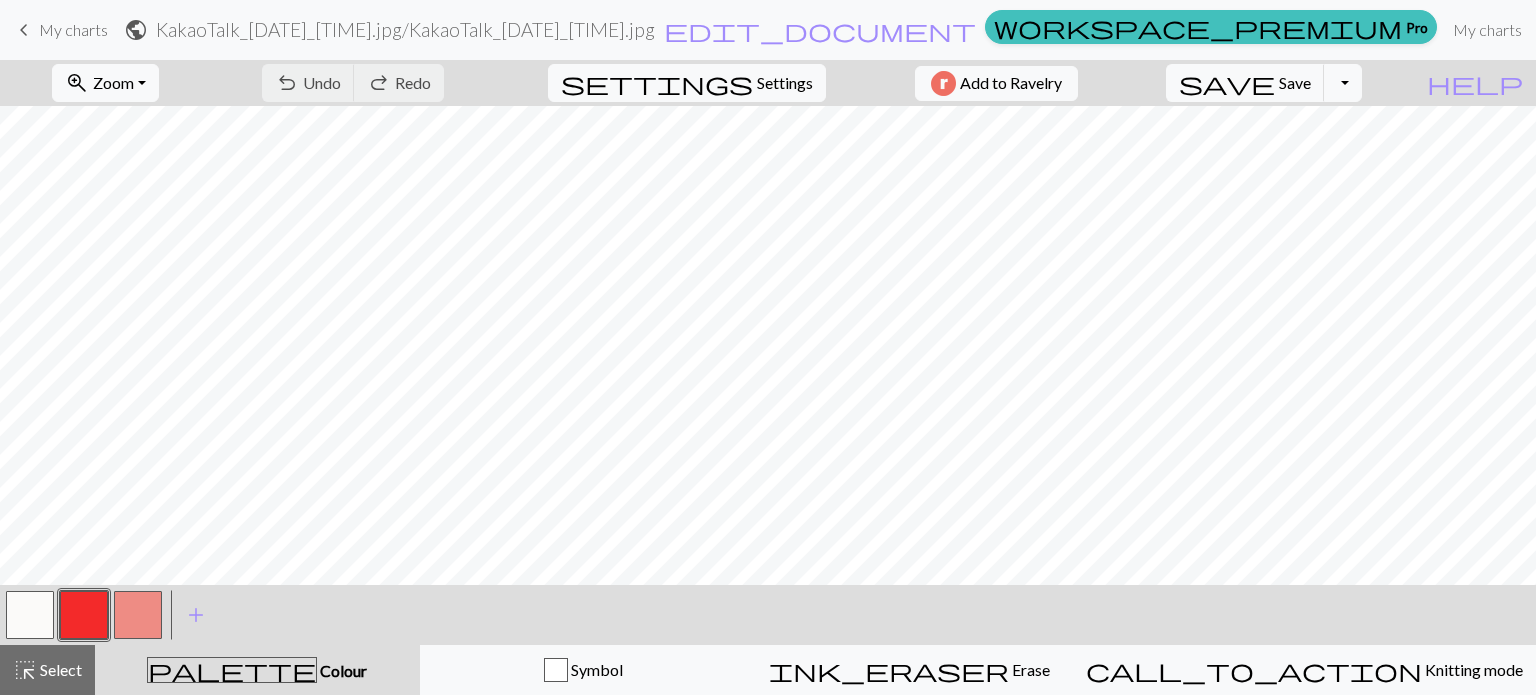 scroll, scrollTop: 105, scrollLeft: 0, axis: vertical 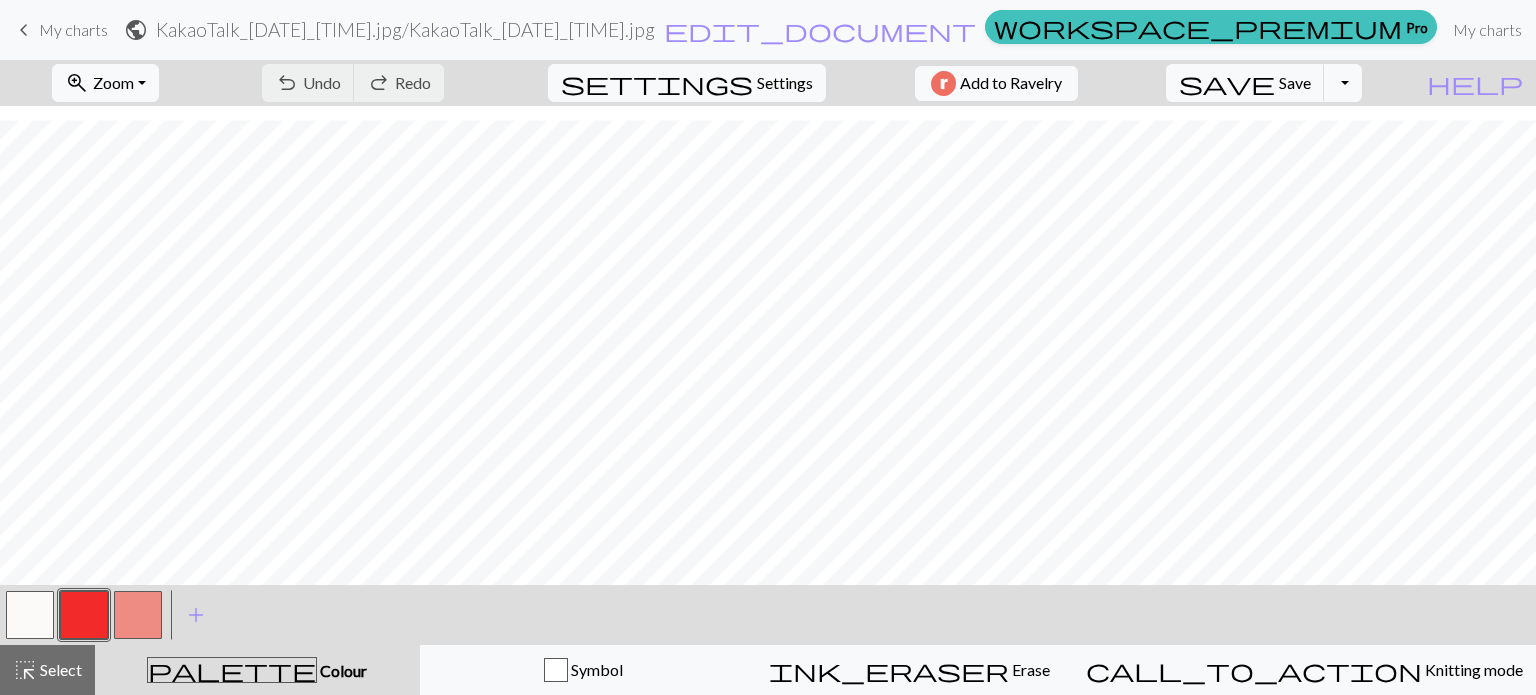 click at bounding box center (84, 615) 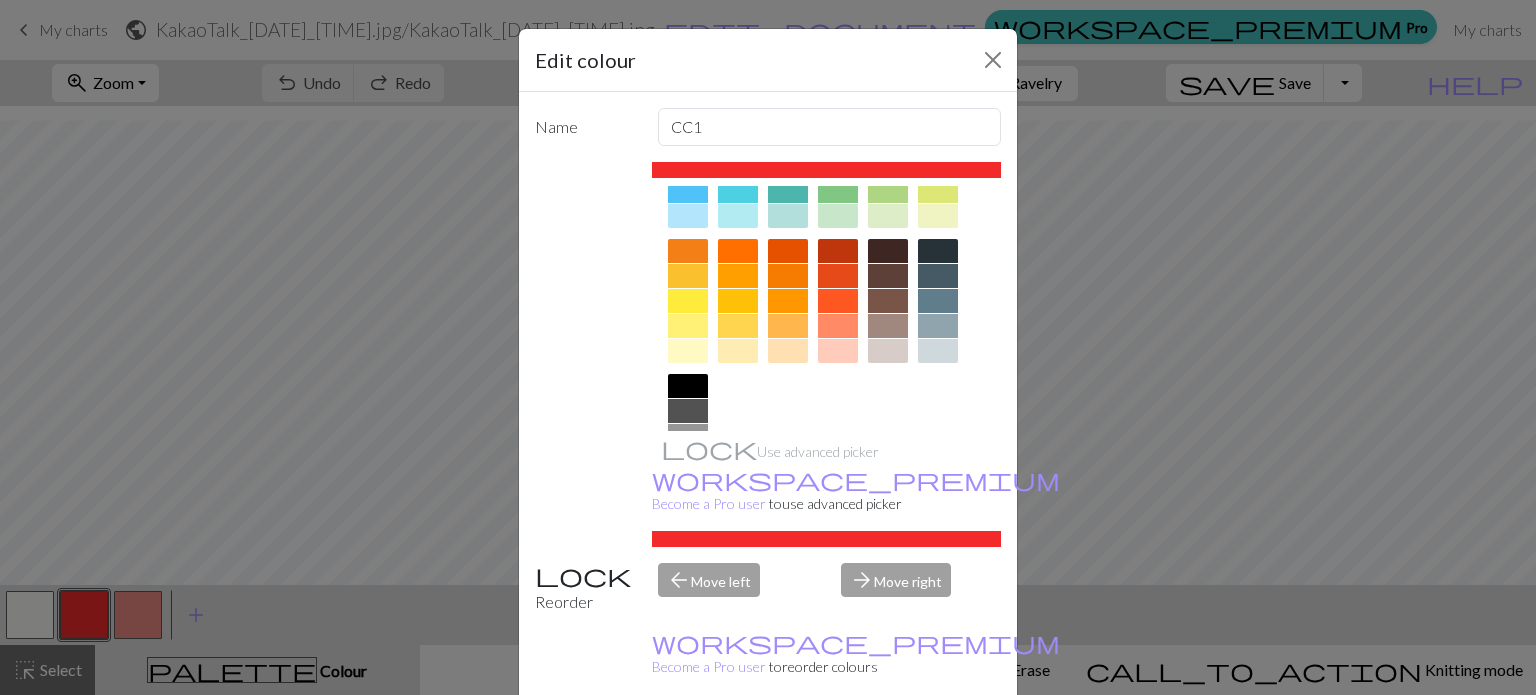 scroll, scrollTop: 300, scrollLeft: 0, axis: vertical 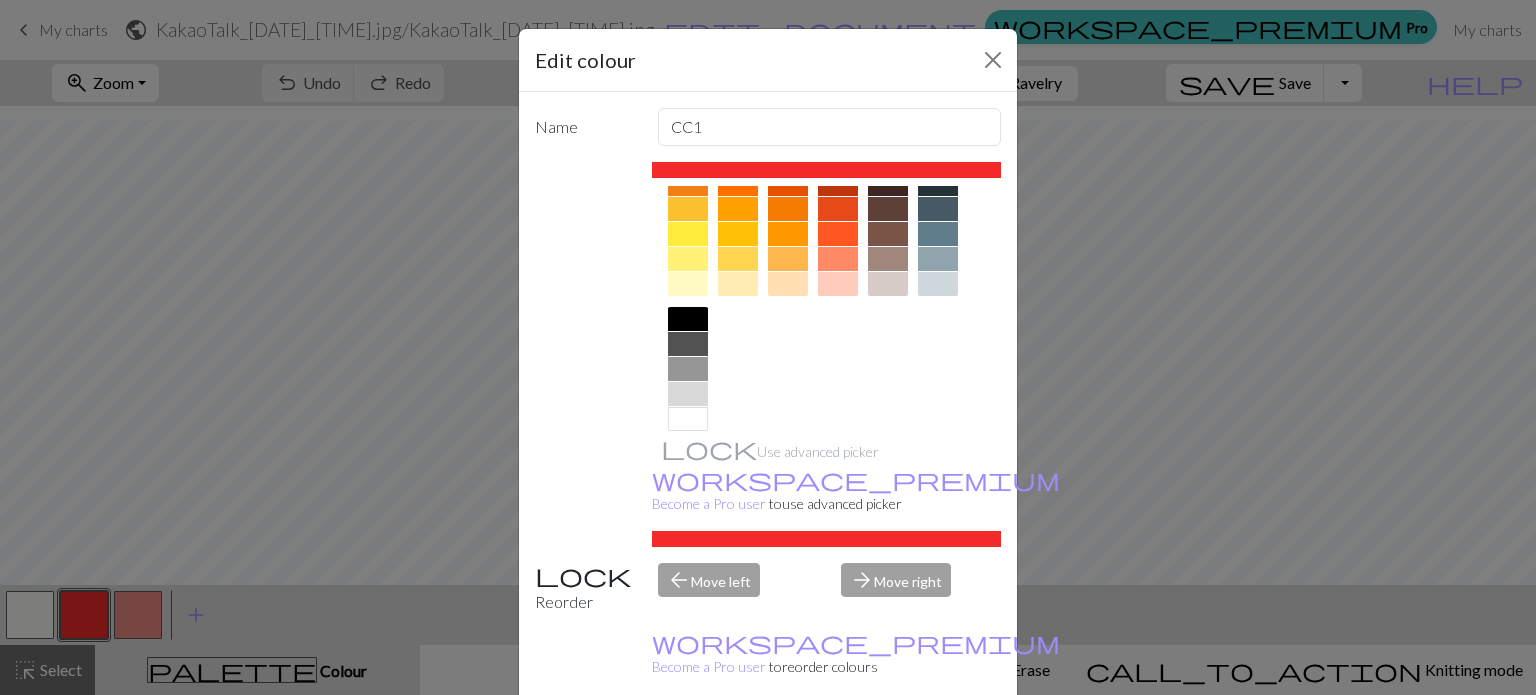 click at bounding box center [838, 234] 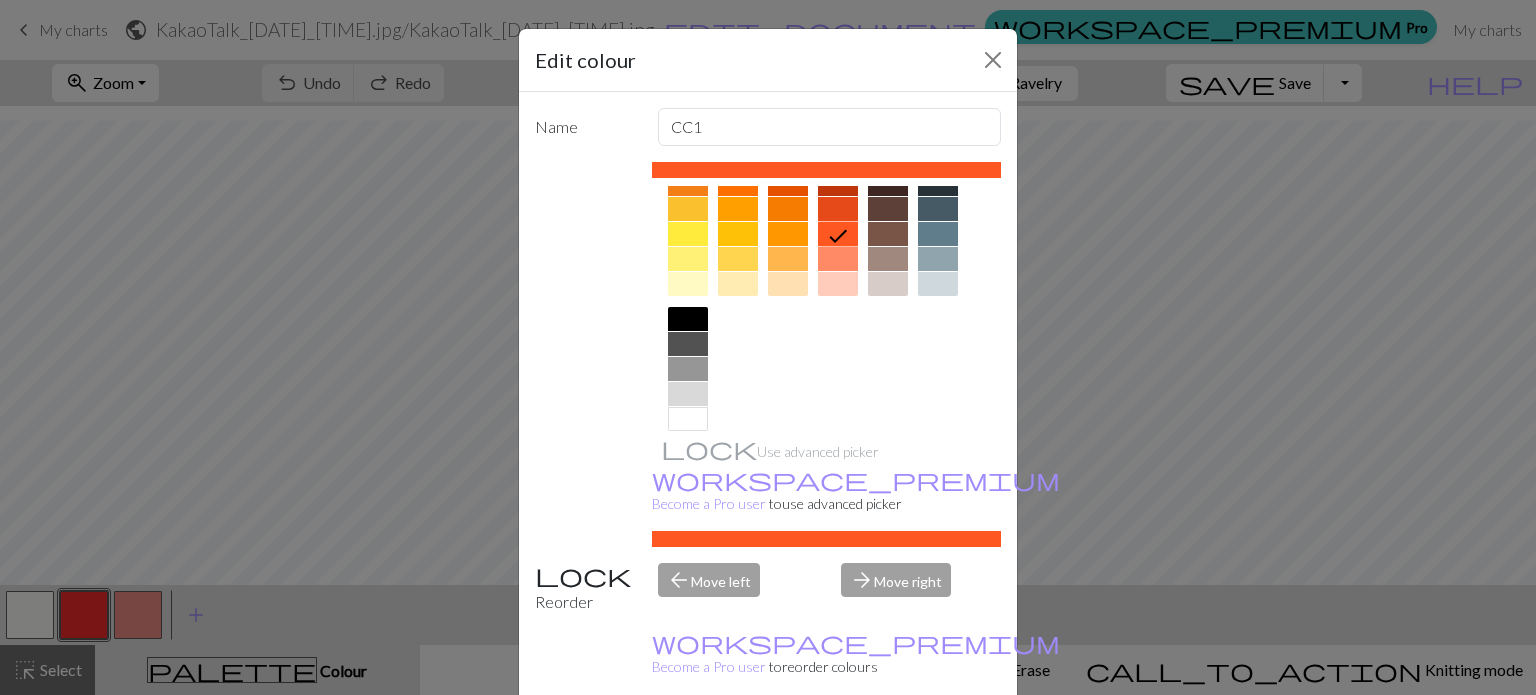 click on "Done" at bounding box center [888, 746] 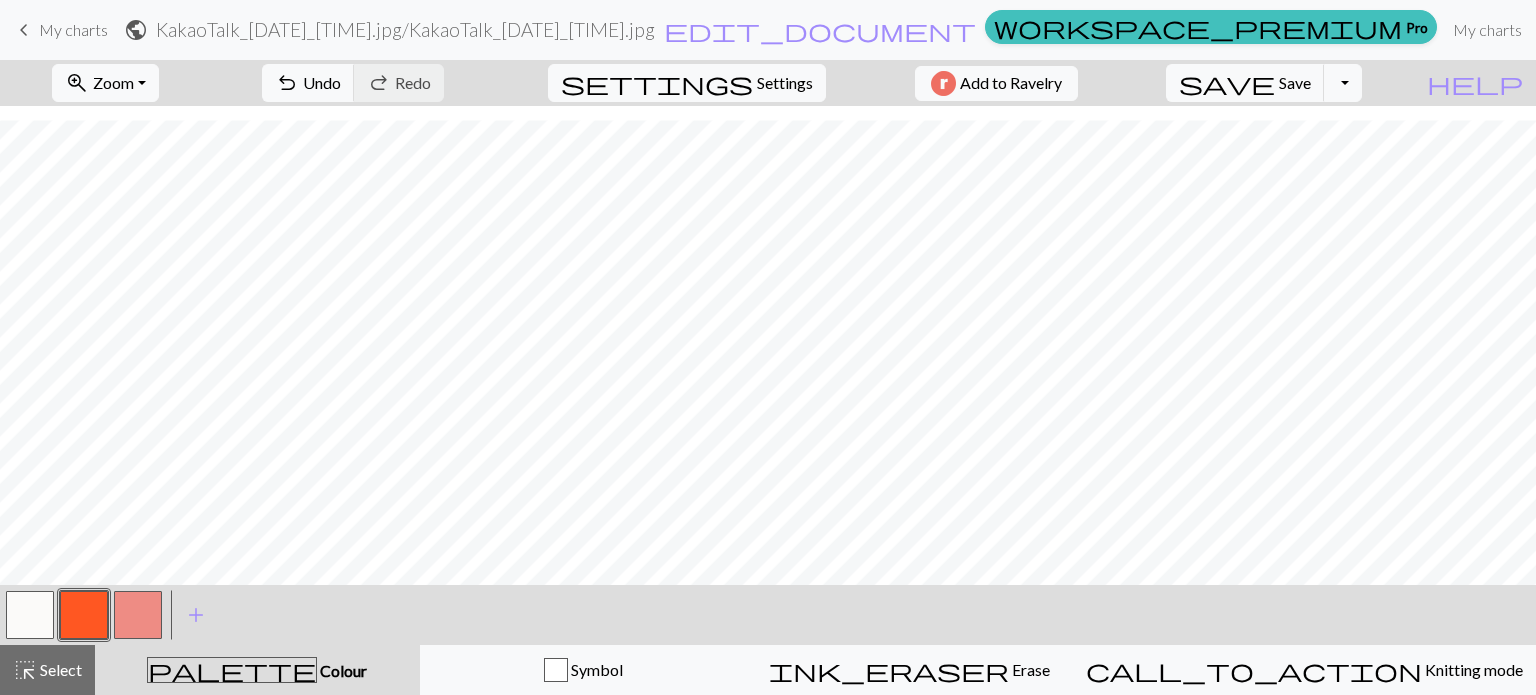 drag, startPoint x: 133, startPoint y: 620, endPoint x: 263, endPoint y: 575, distance: 137.56816 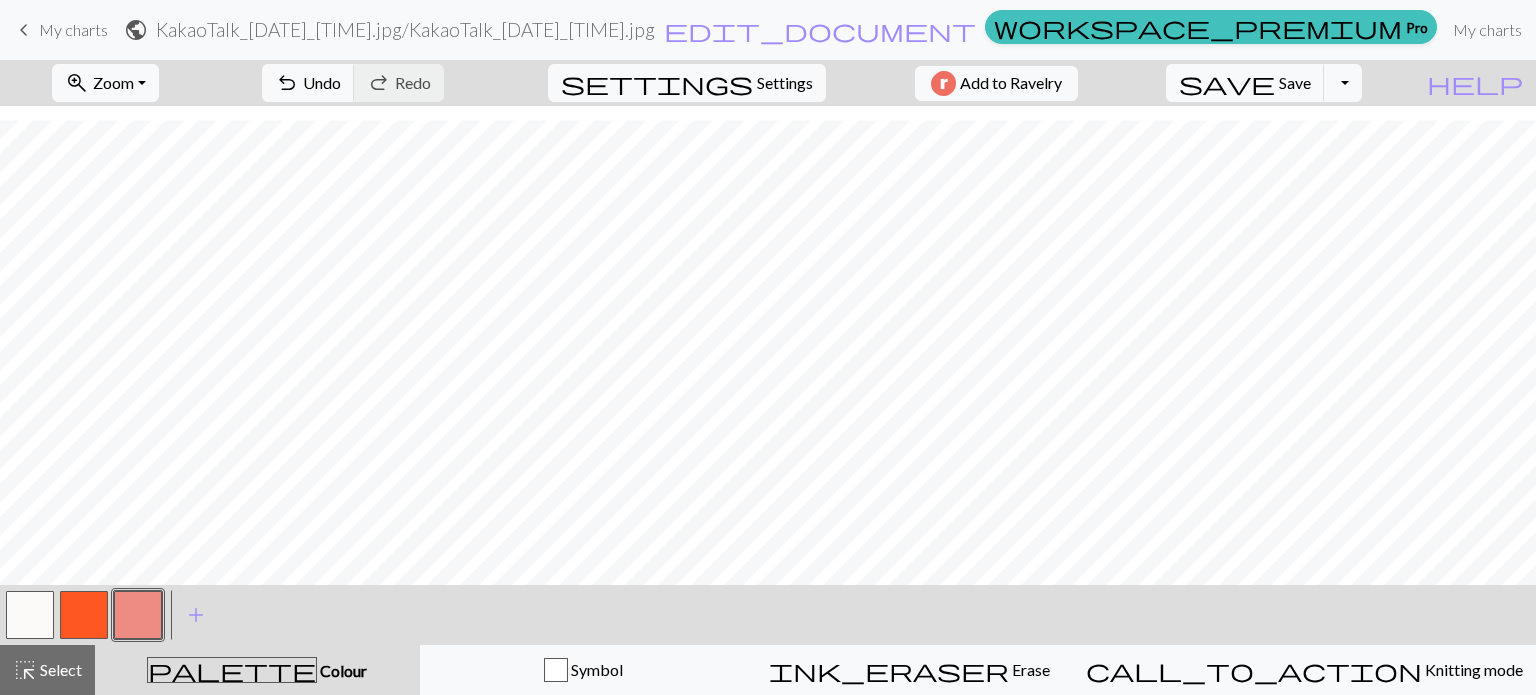 click at bounding box center [138, 615] 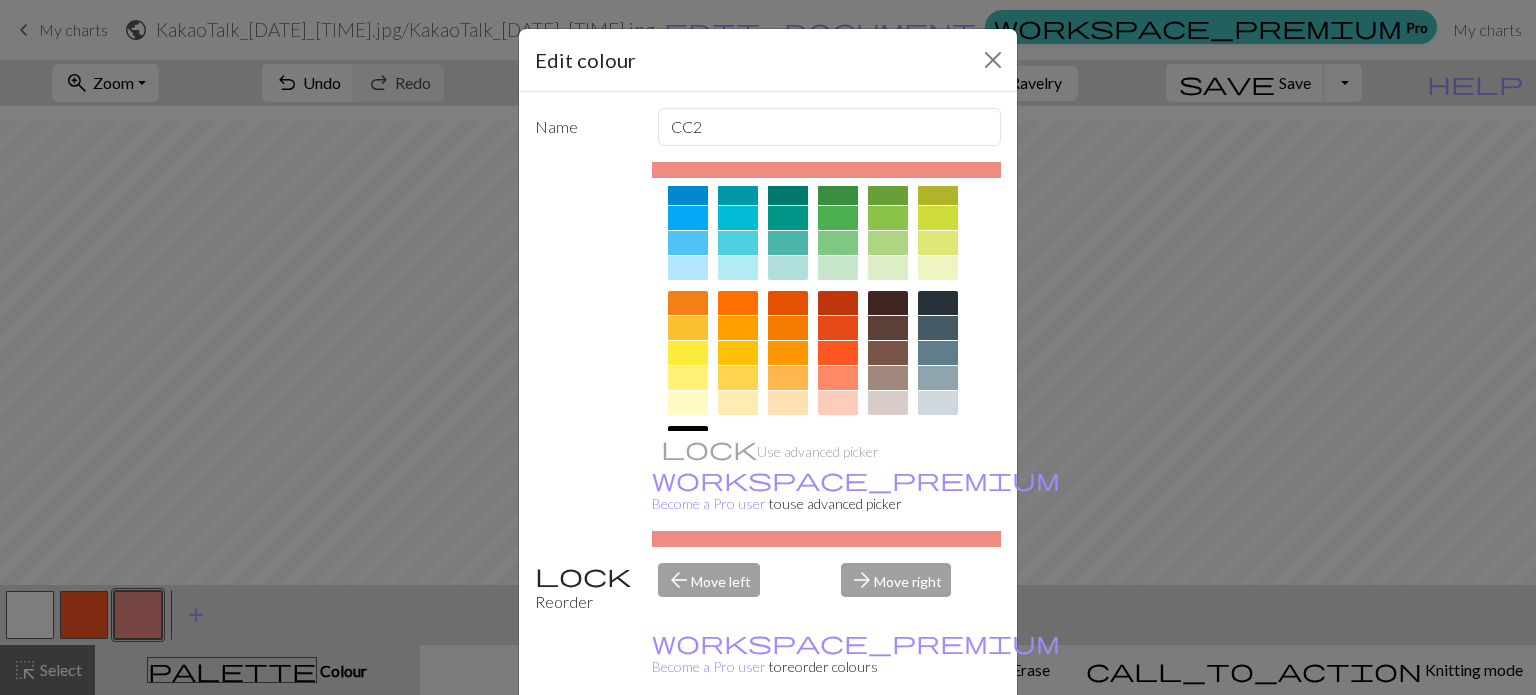 scroll, scrollTop: 200, scrollLeft: 0, axis: vertical 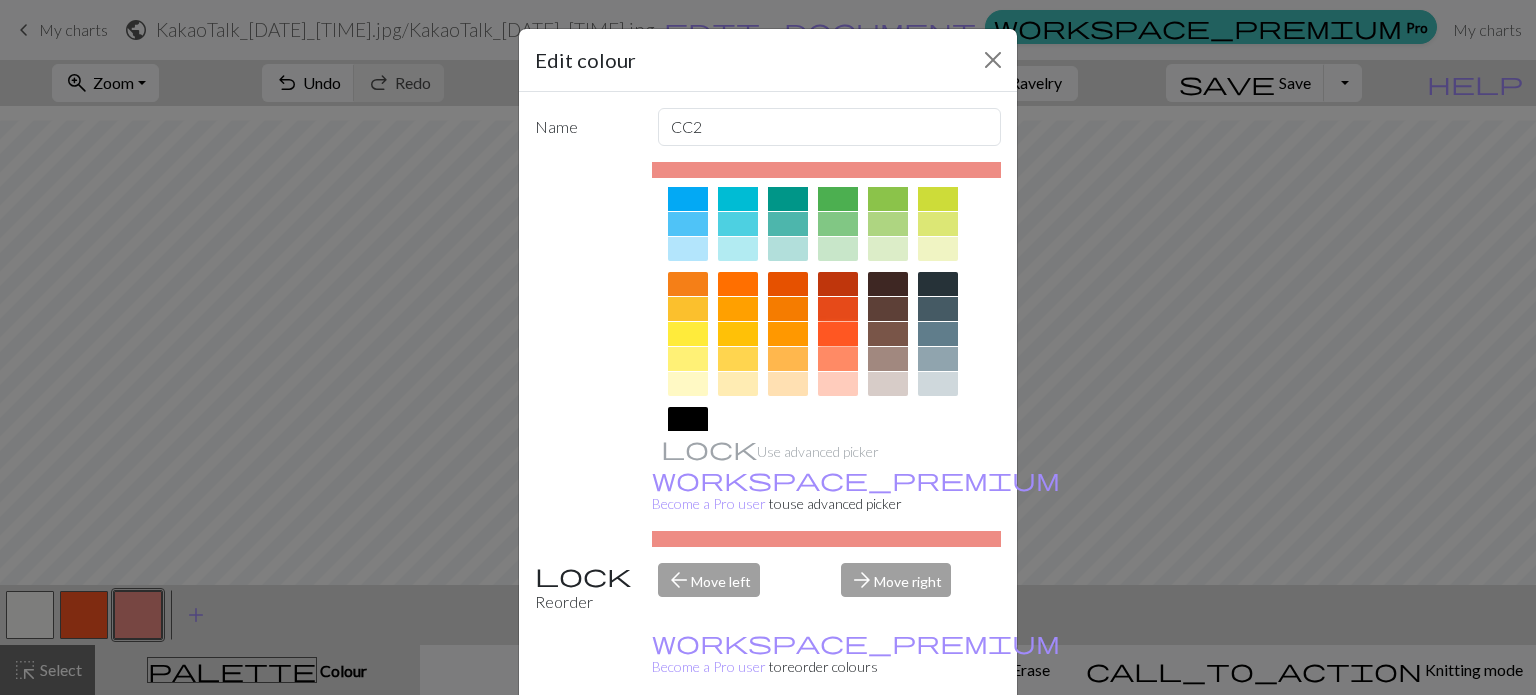click at bounding box center (838, 334) 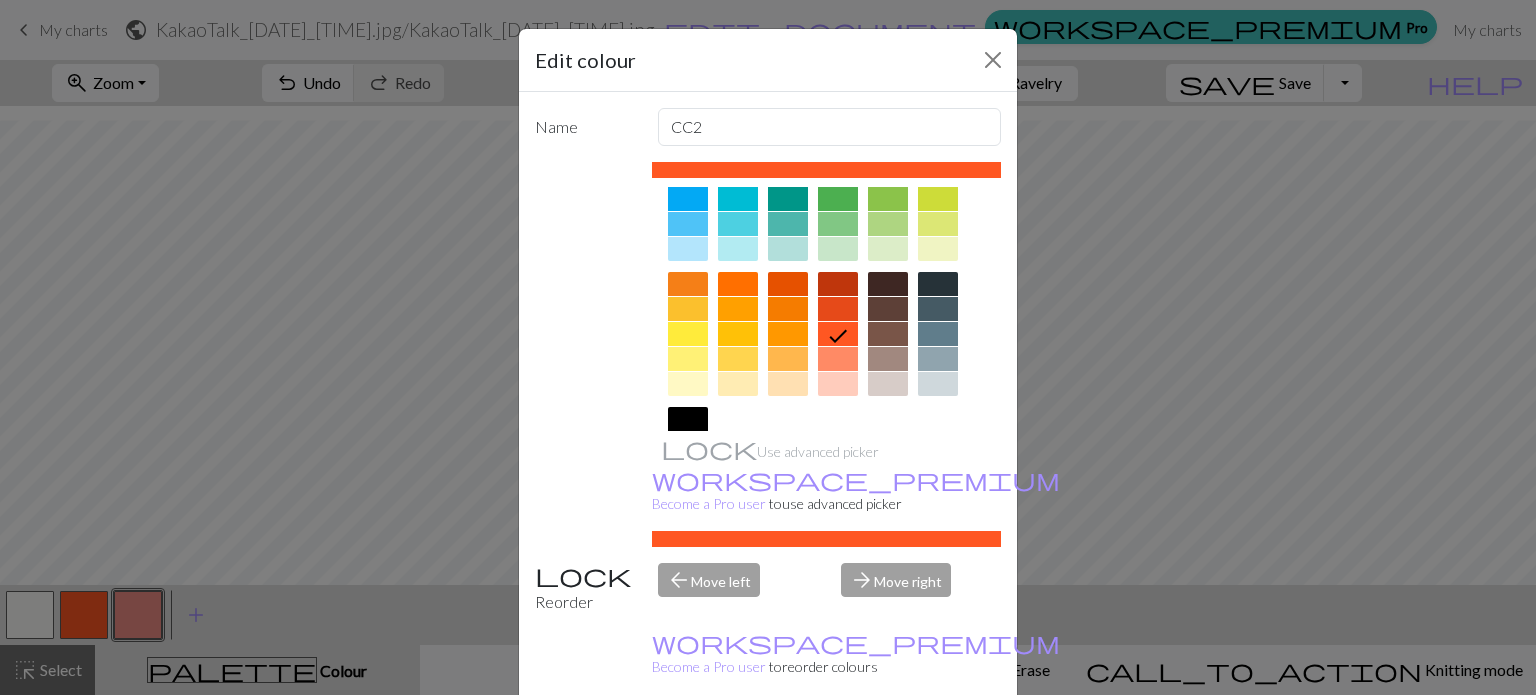 click on "Done" at bounding box center [888, 746] 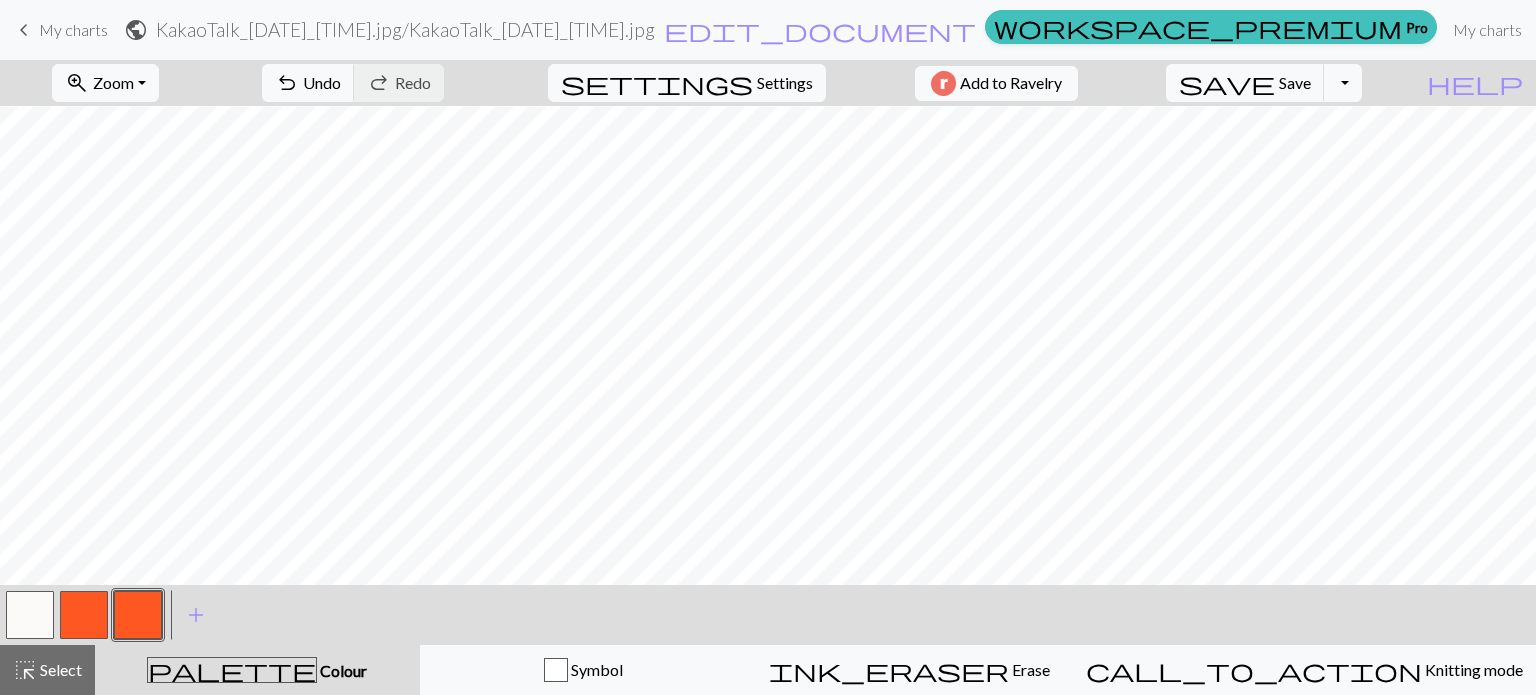 scroll, scrollTop: 105, scrollLeft: 0, axis: vertical 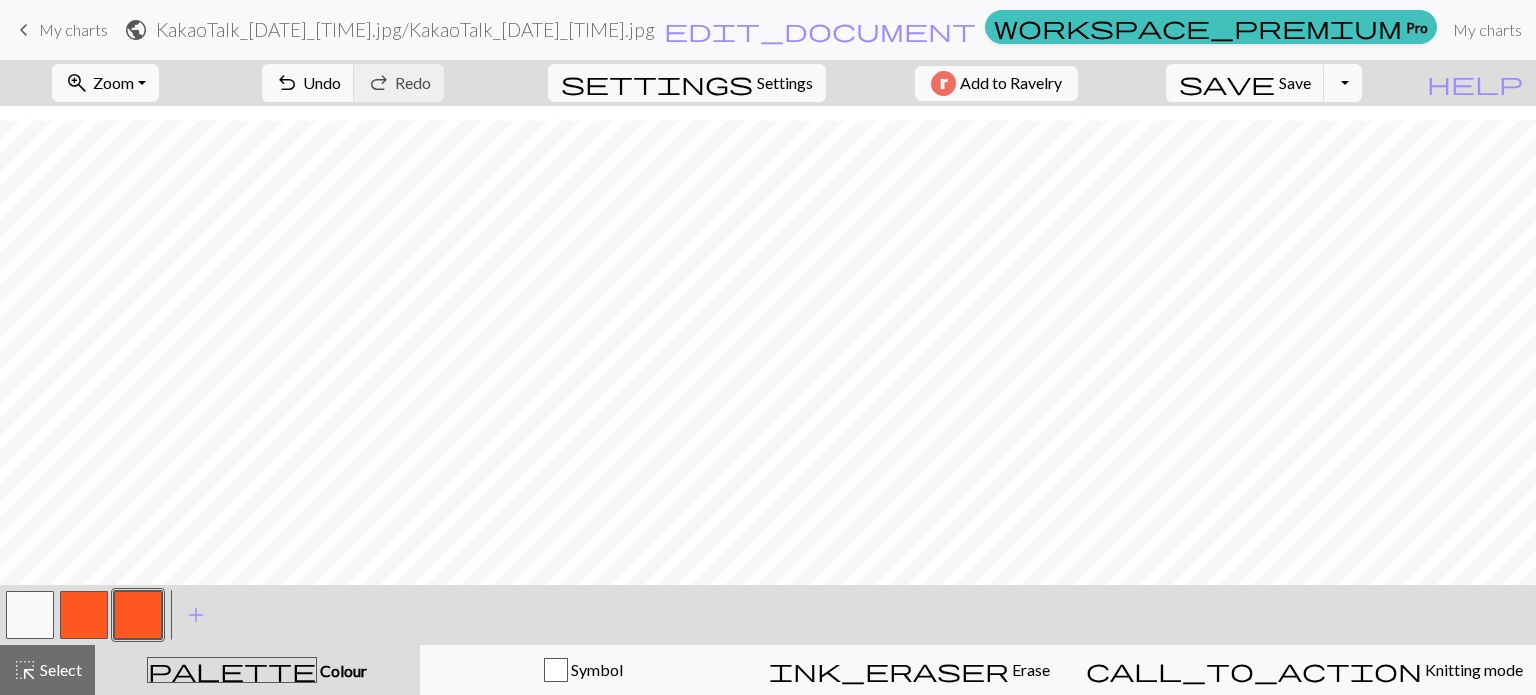 click on "Toggle Dropdown" at bounding box center [1343, 83] 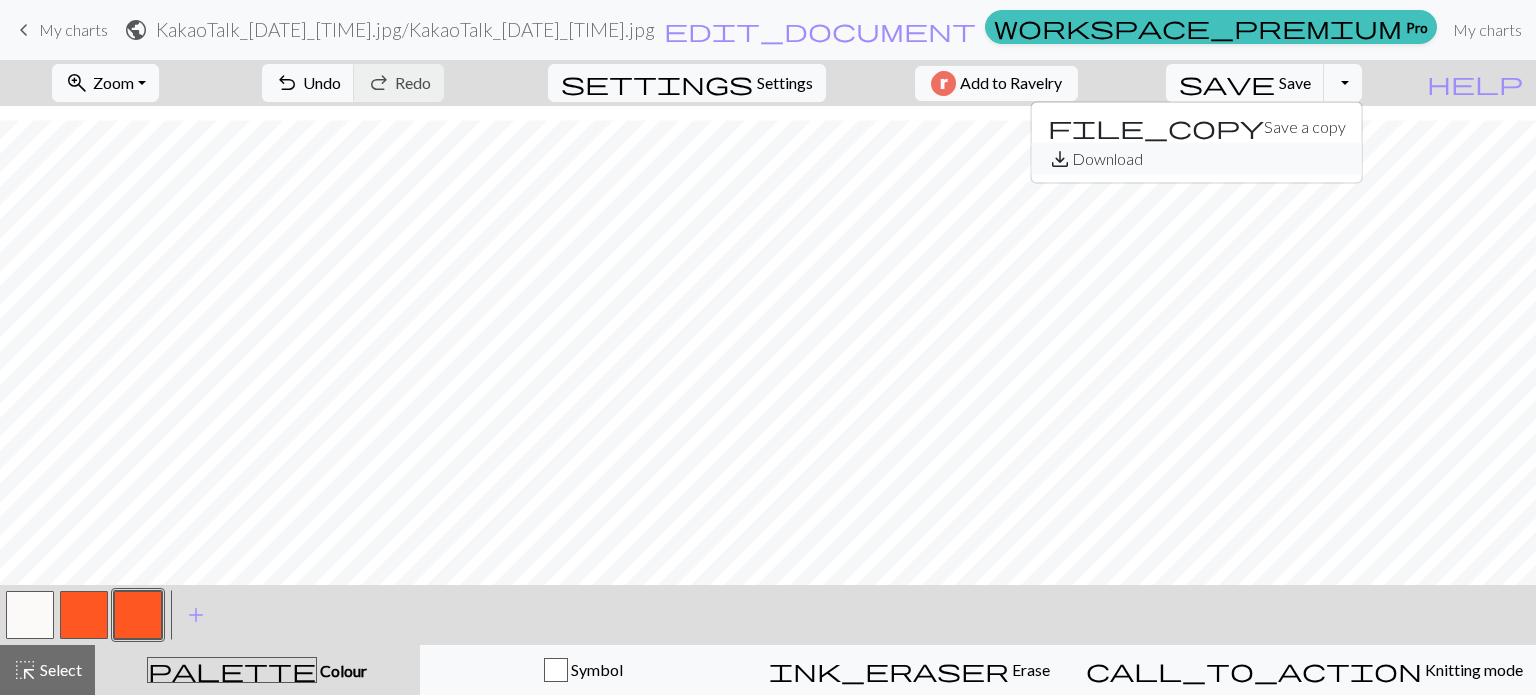 click on "save_alt  Download" at bounding box center [1197, 159] 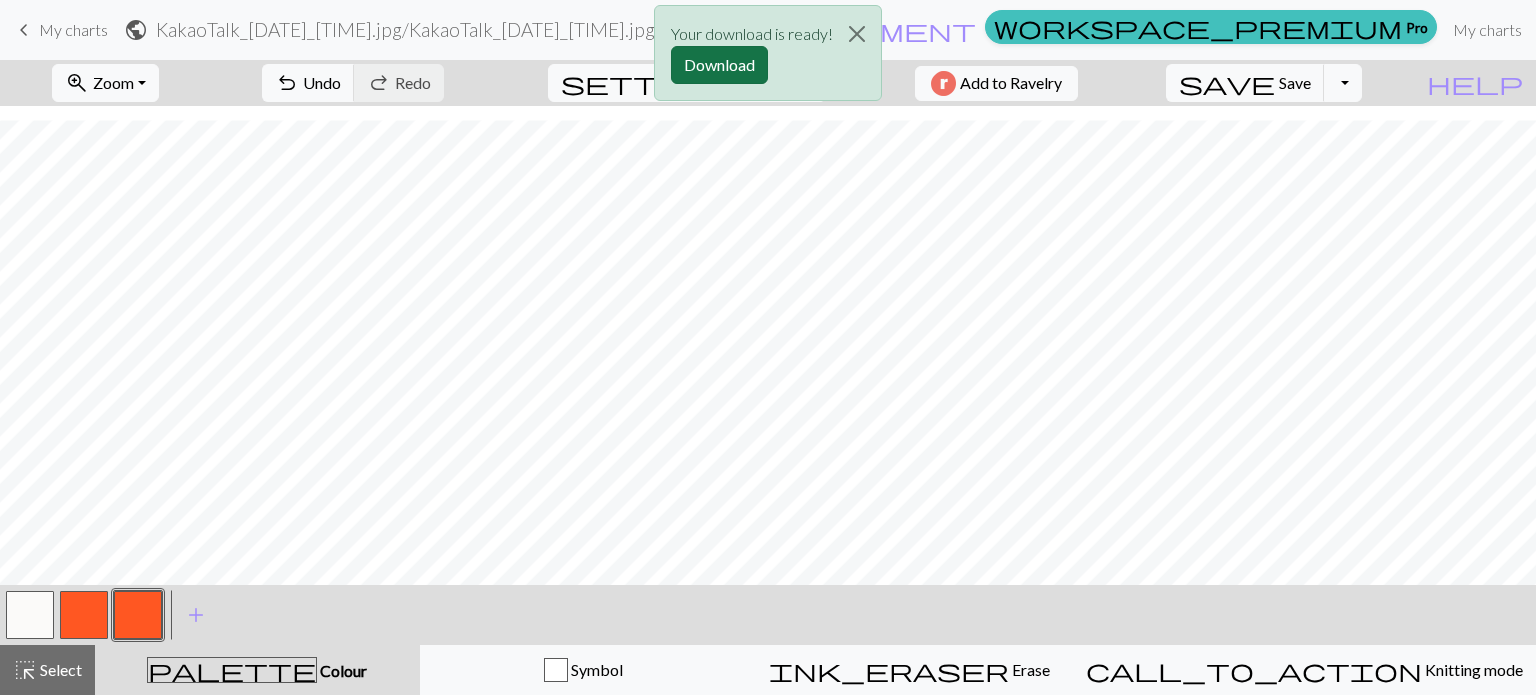 click on "Download" at bounding box center [719, 65] 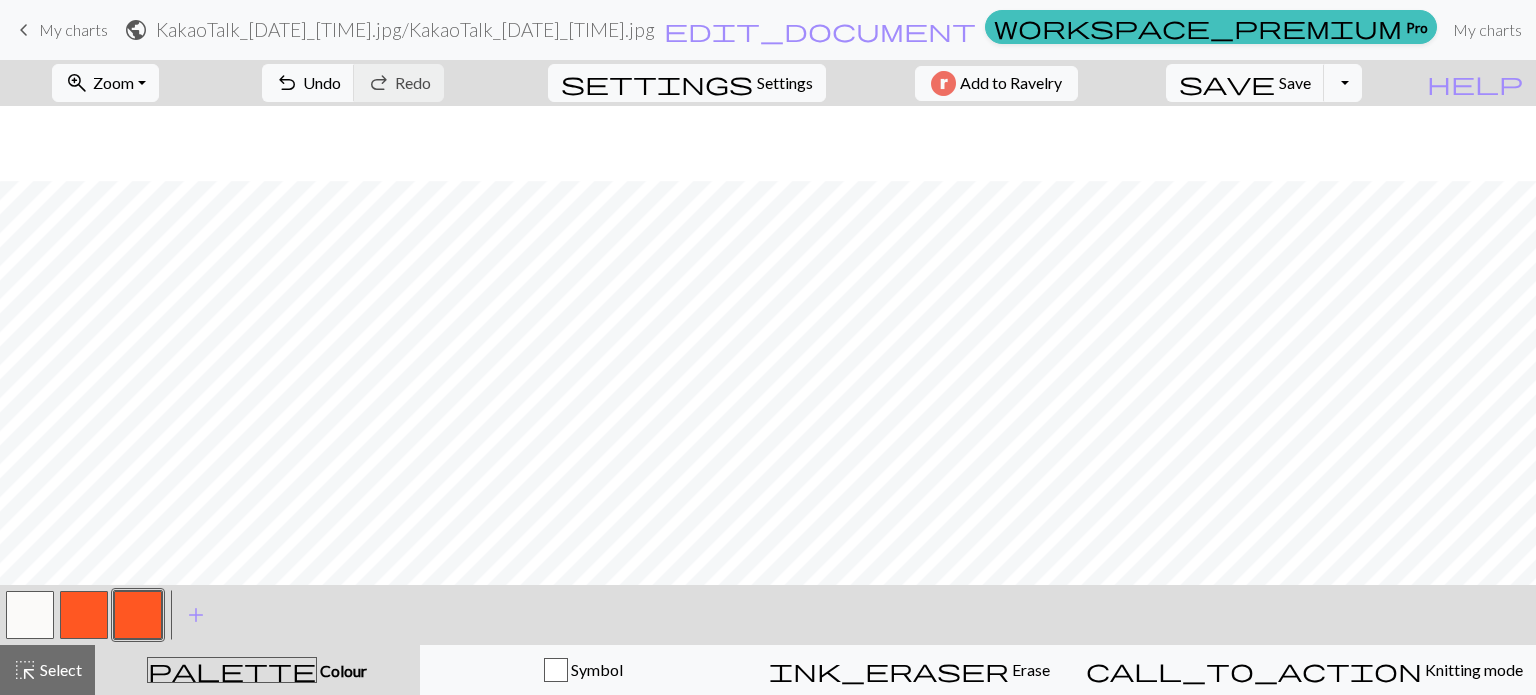scroll, scrollTop: 105, scrollLeft: 0, axis: vertical 